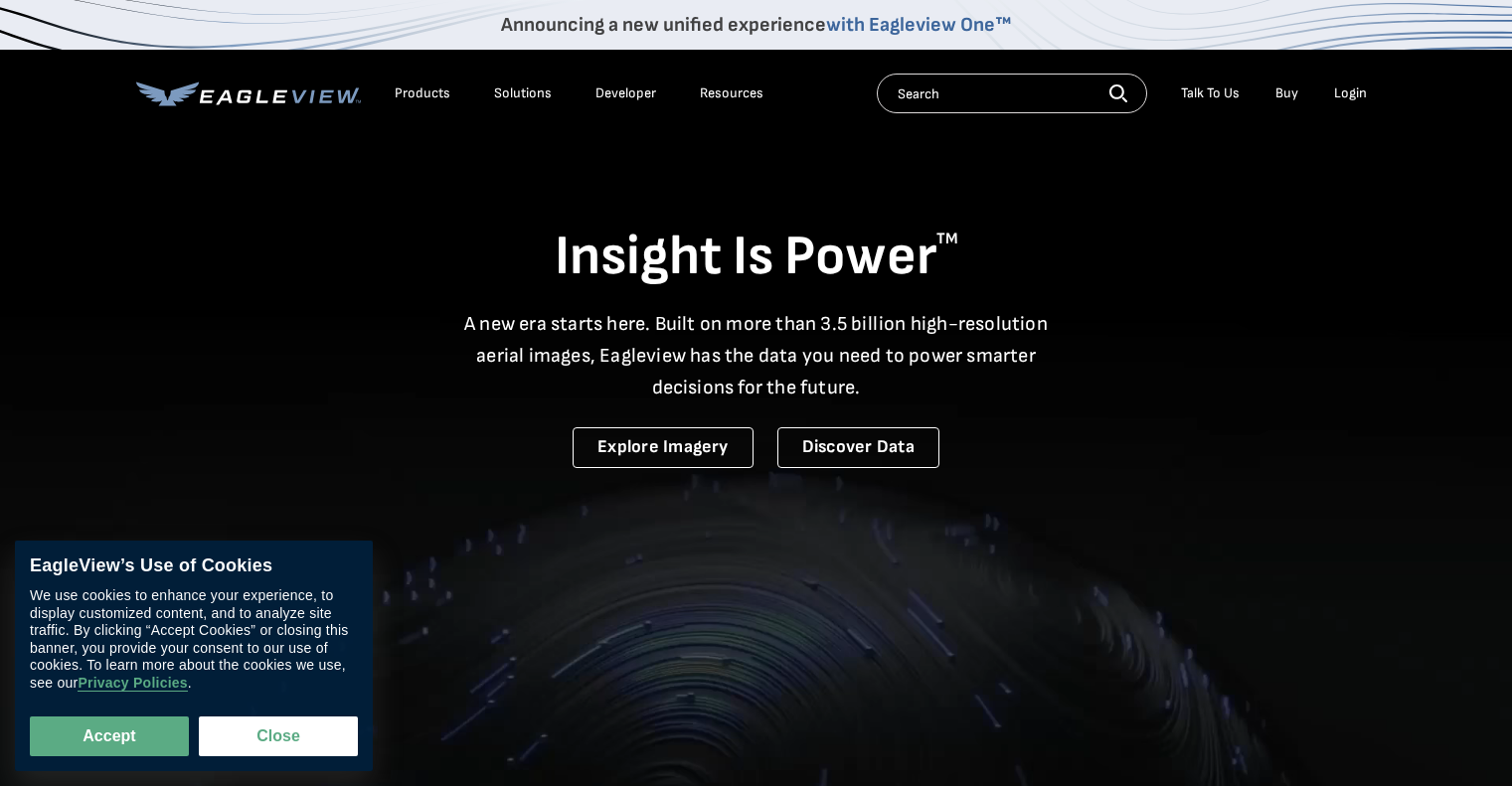 scroll, scrollTop: 0, scrollLeft: 0, axis: both 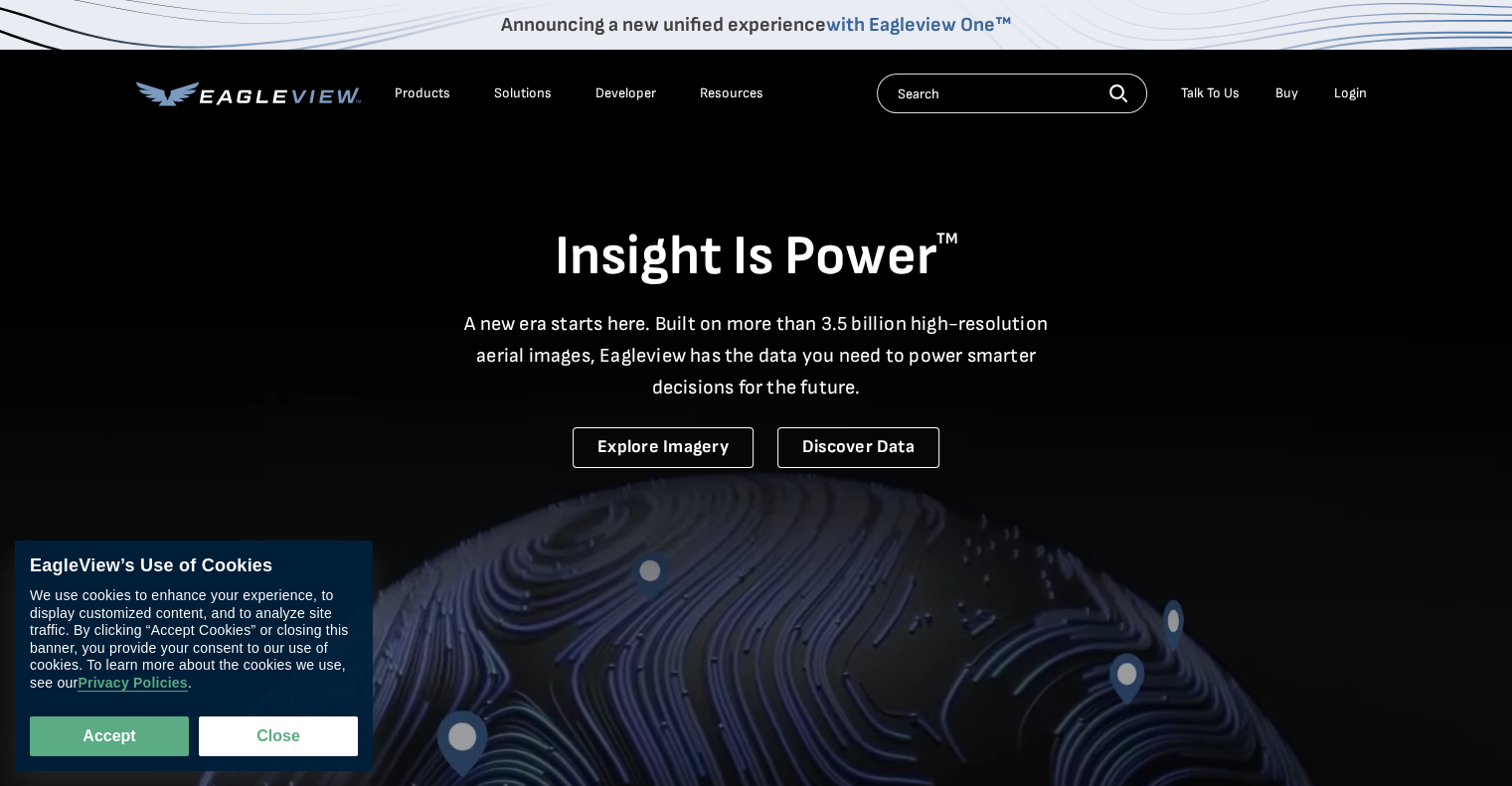 click on "Login" at bounding box center [1350, 93] 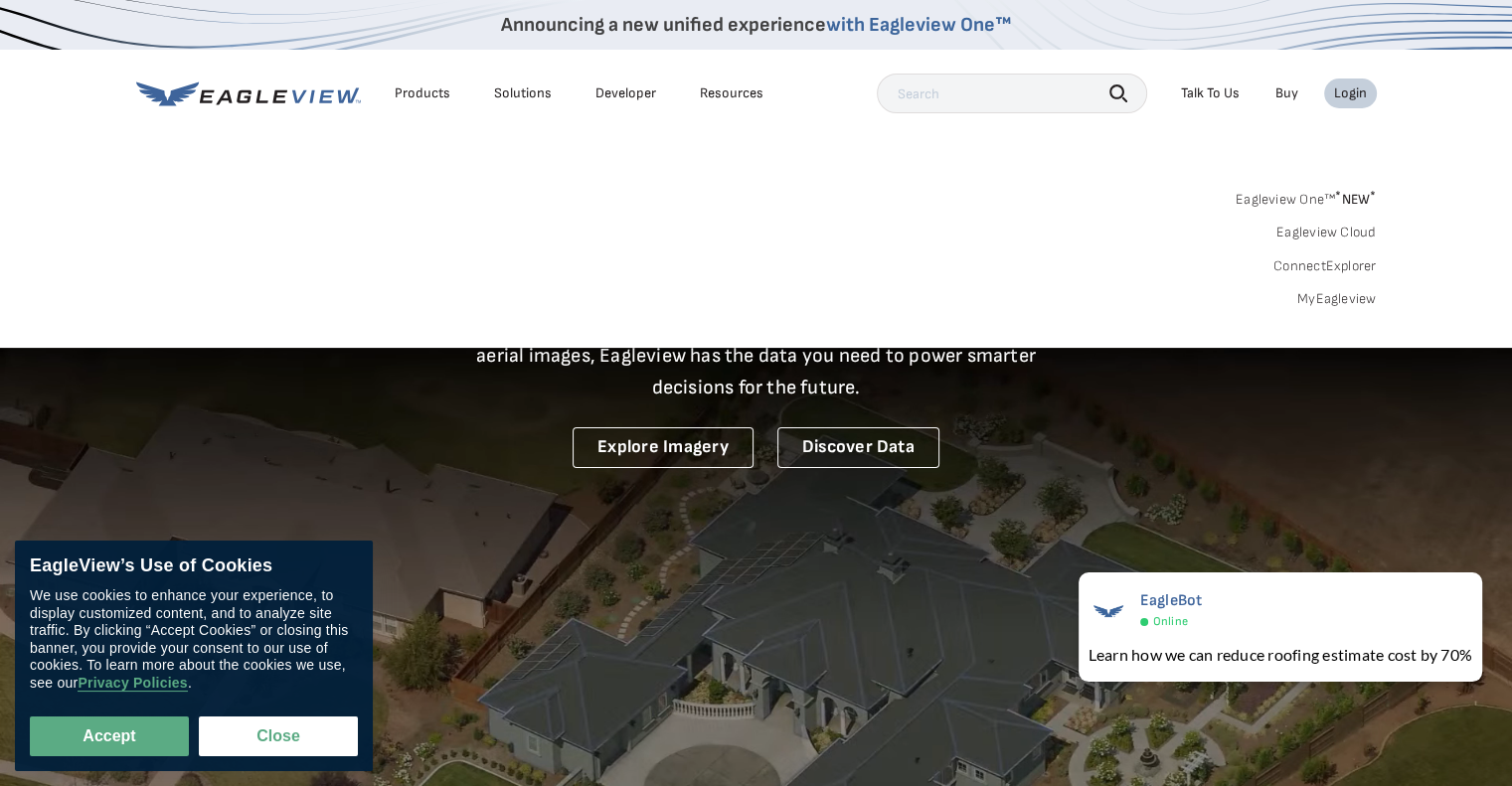click on "Login" at bounding box center [1350, 93] 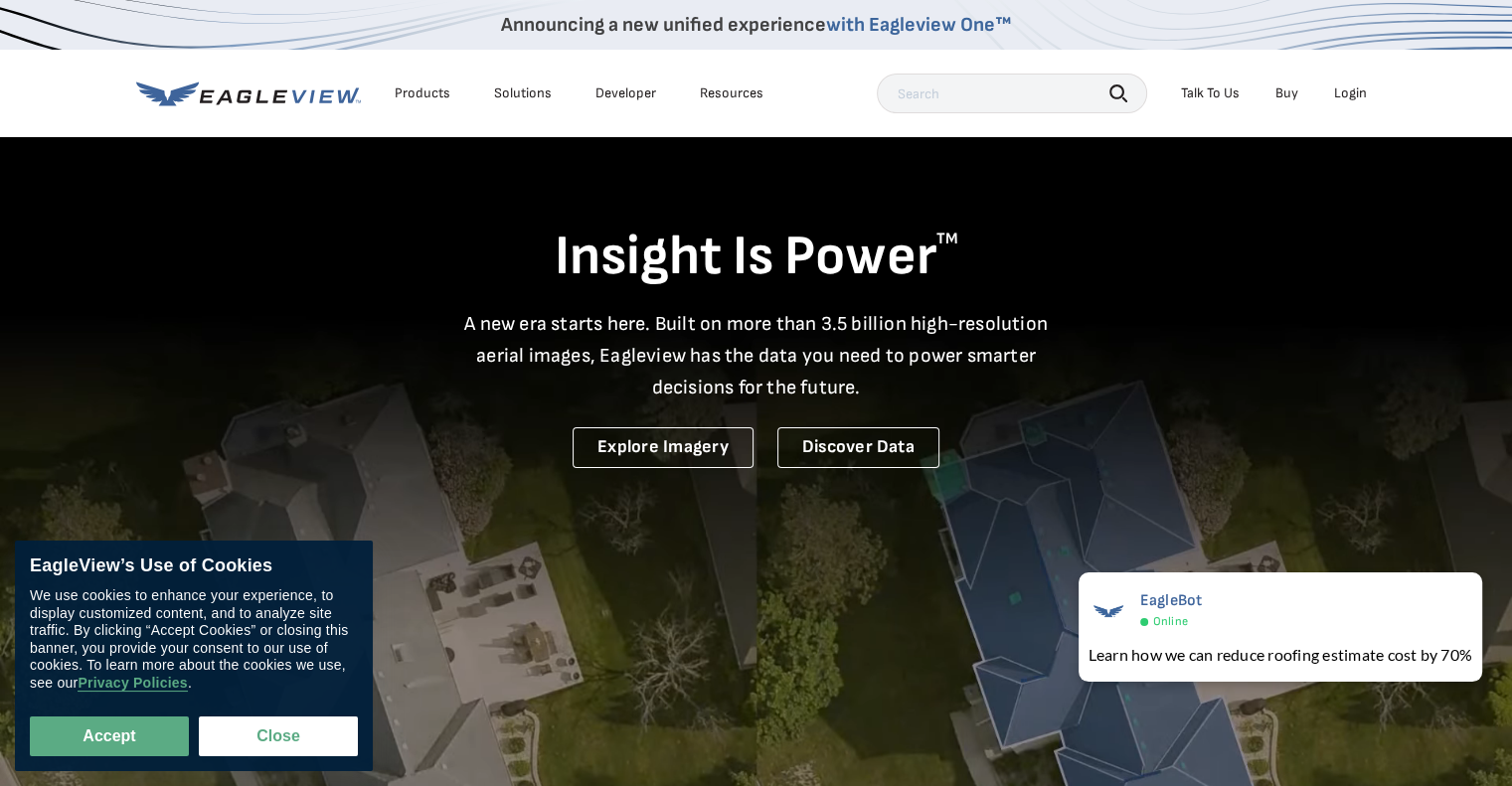 click on "Login" at bounding box center [1350, 93] 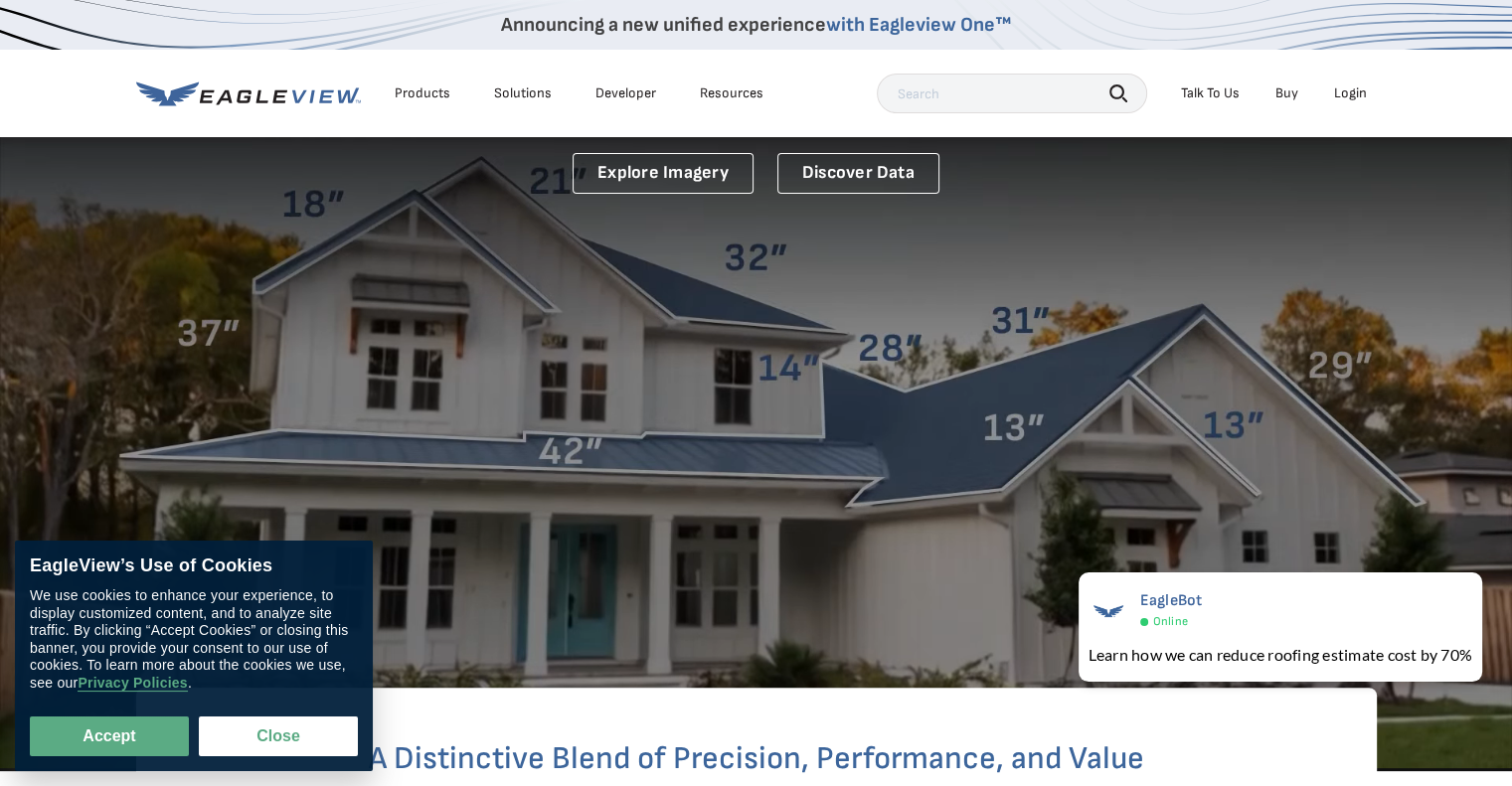 scroll, scrollTop: 0, scrollLeft: 0, axis: both 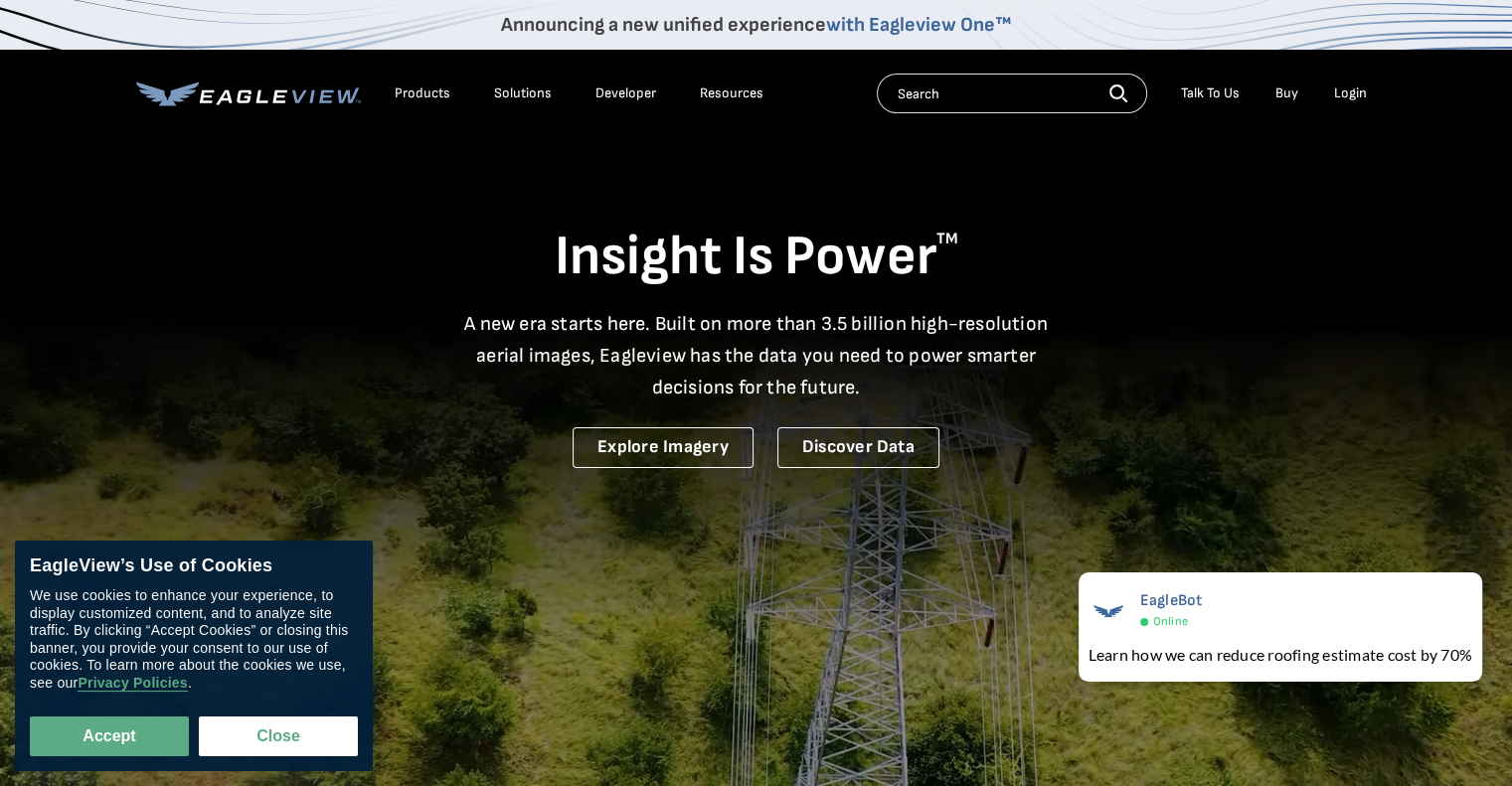click on "Login" at bounding box center [1350, 93] 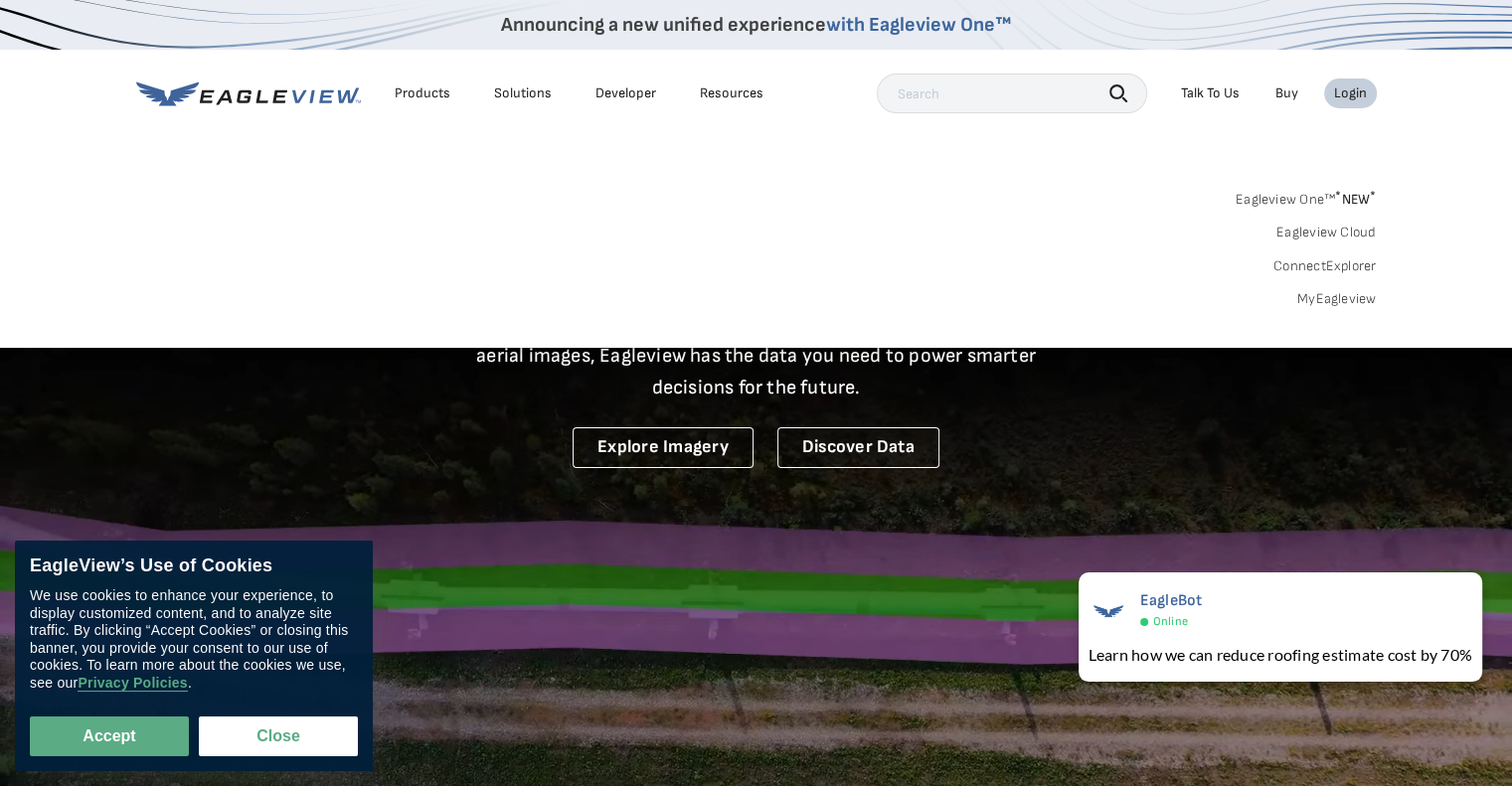 click on "Login" at bounding box center (1350, 93) 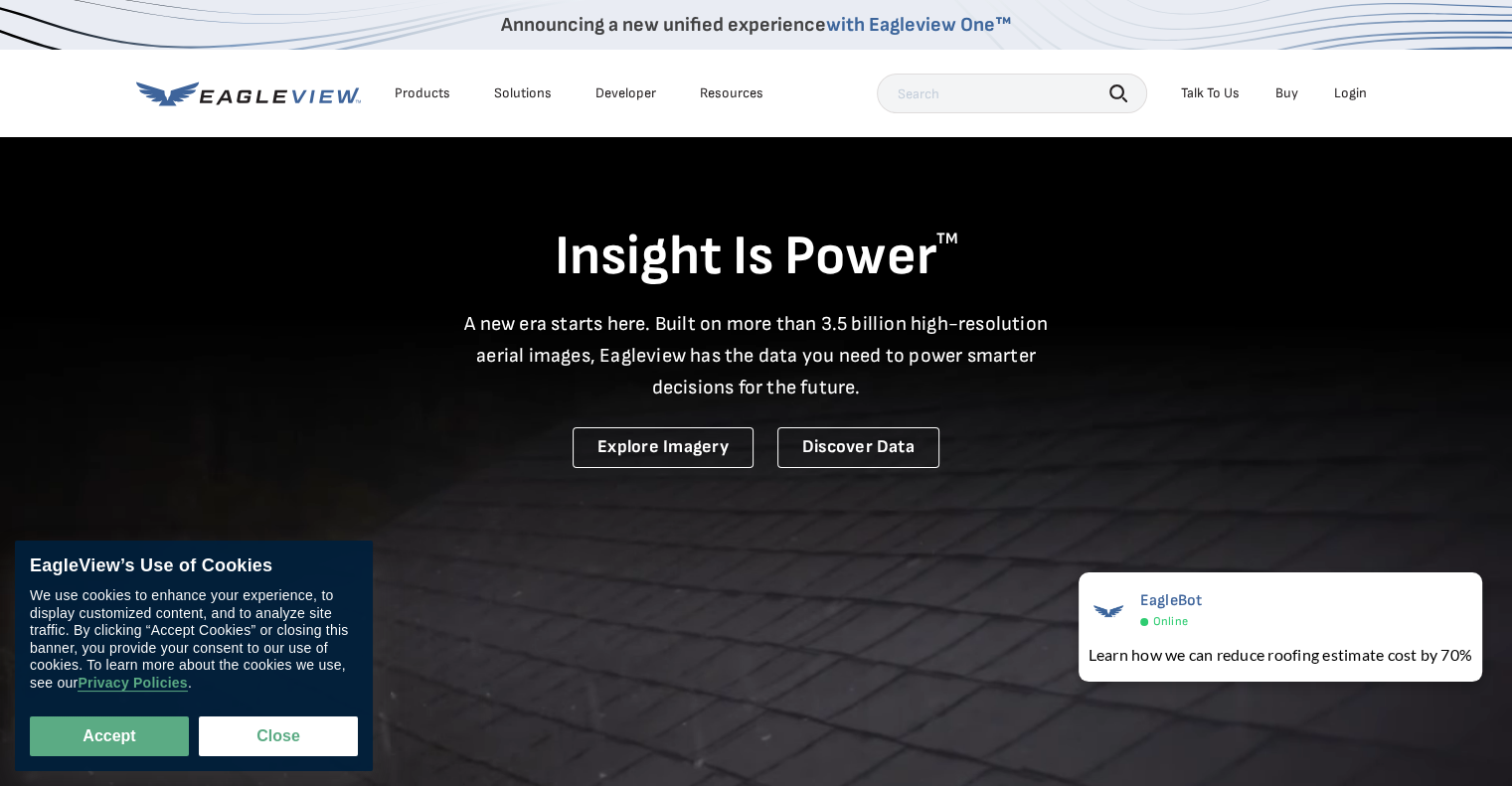 click on "Login" at bounding box center (1350, 93) 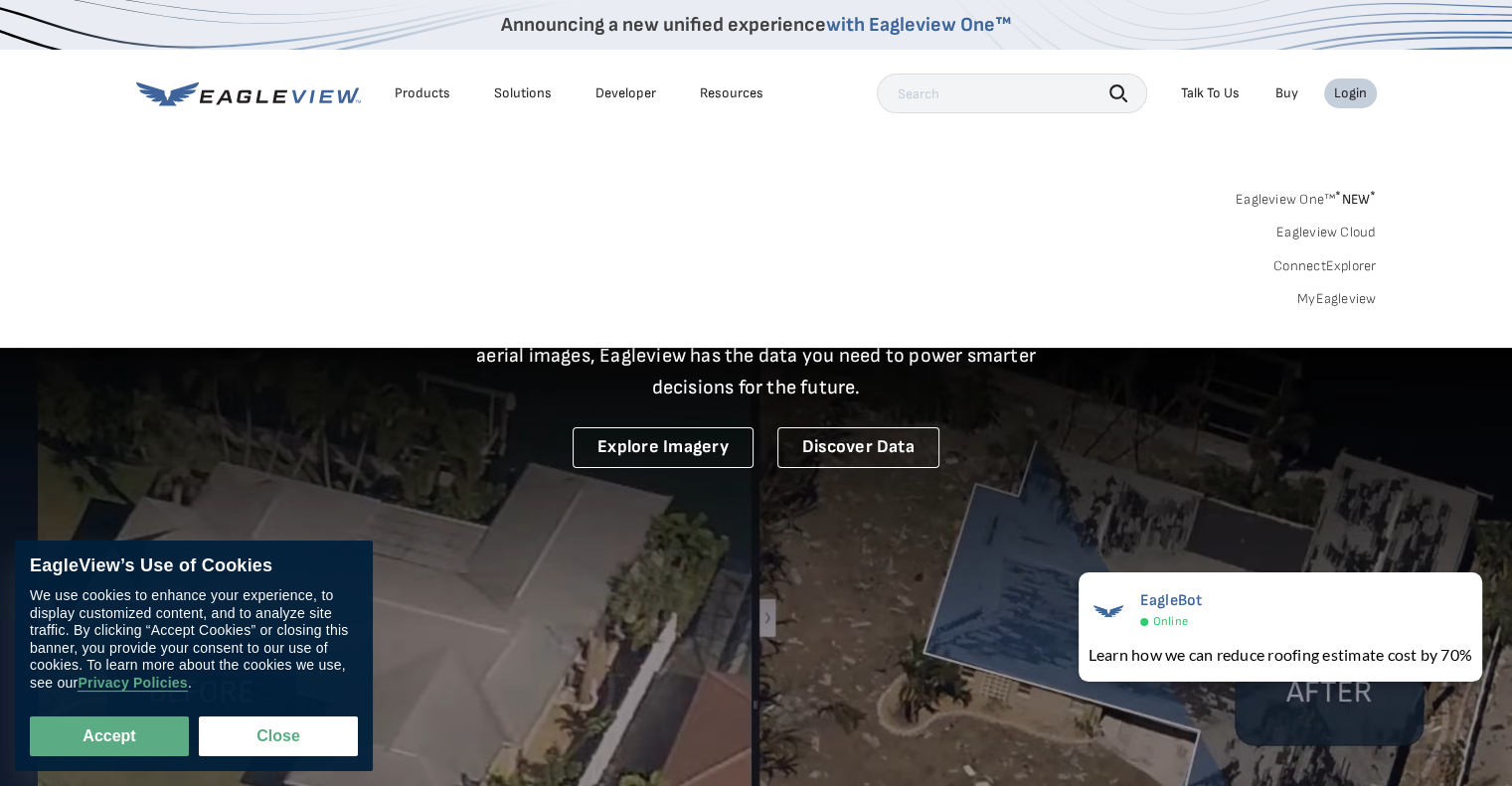 click on "Eagleview One™  * NEW *" at bounding box center (1306, 196) 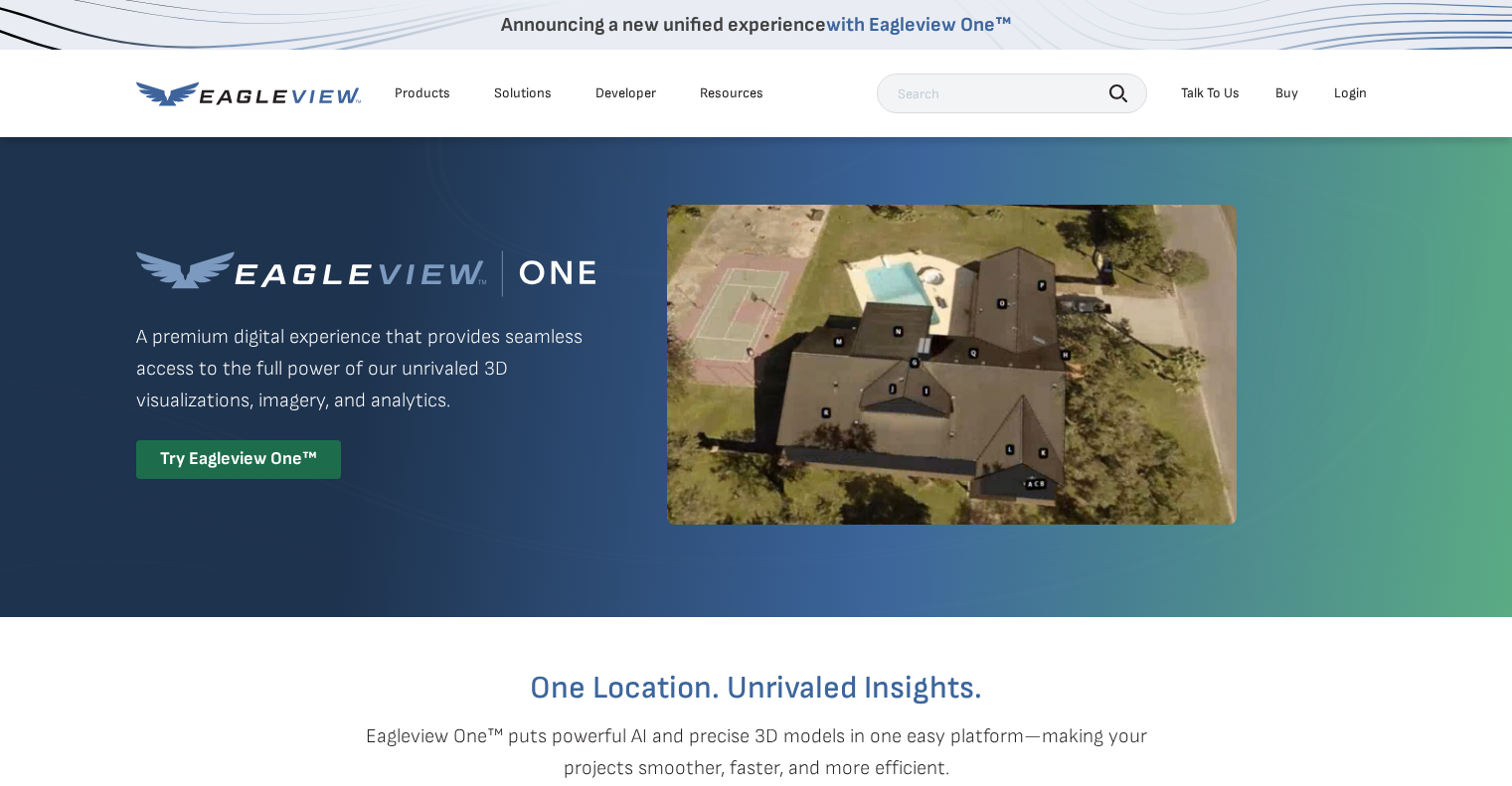 scroll, scrollTop: 0, scrollLeft: 0, axis: both 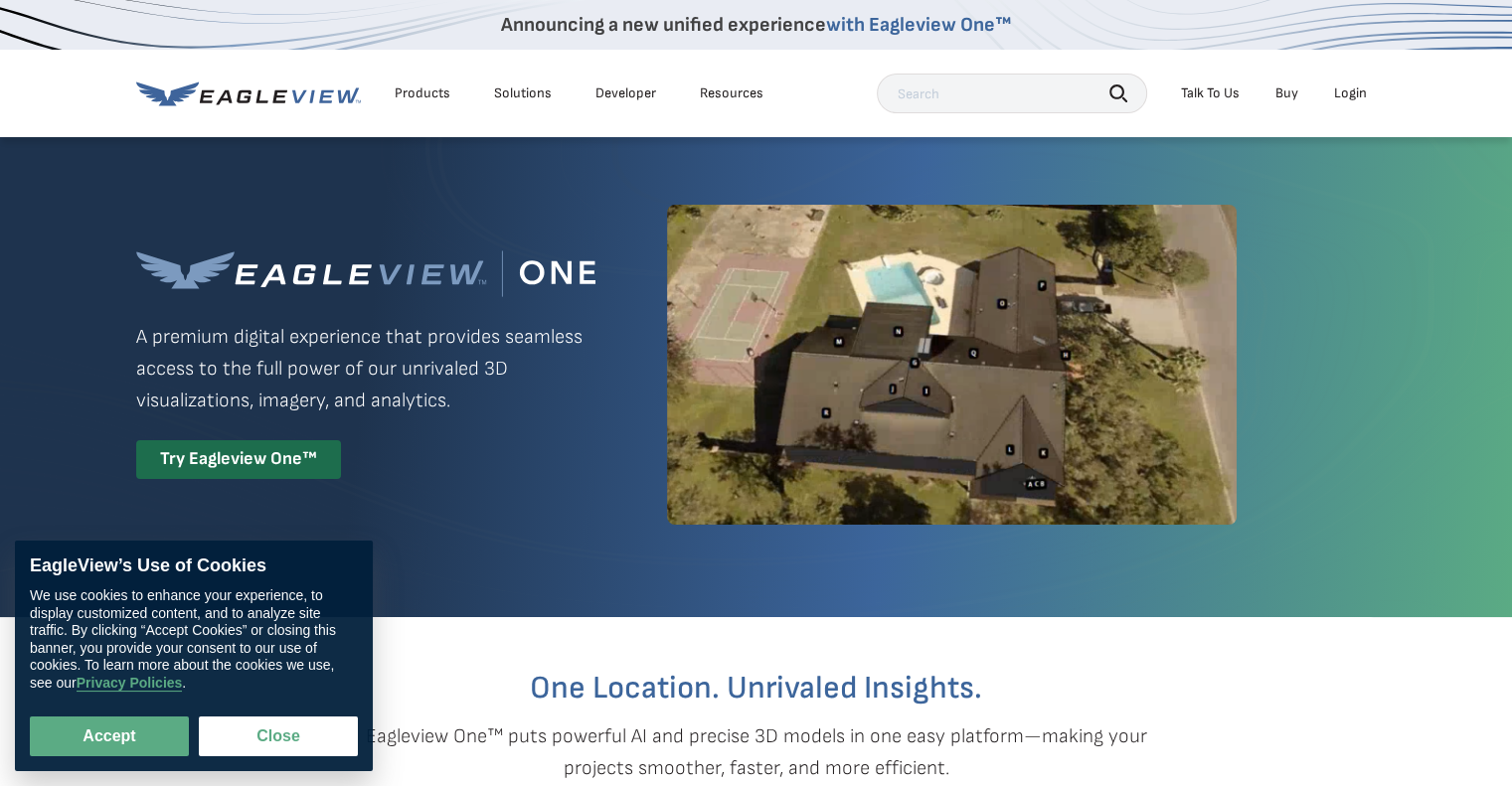 click on "Login" at bounding box center [1350, 93] 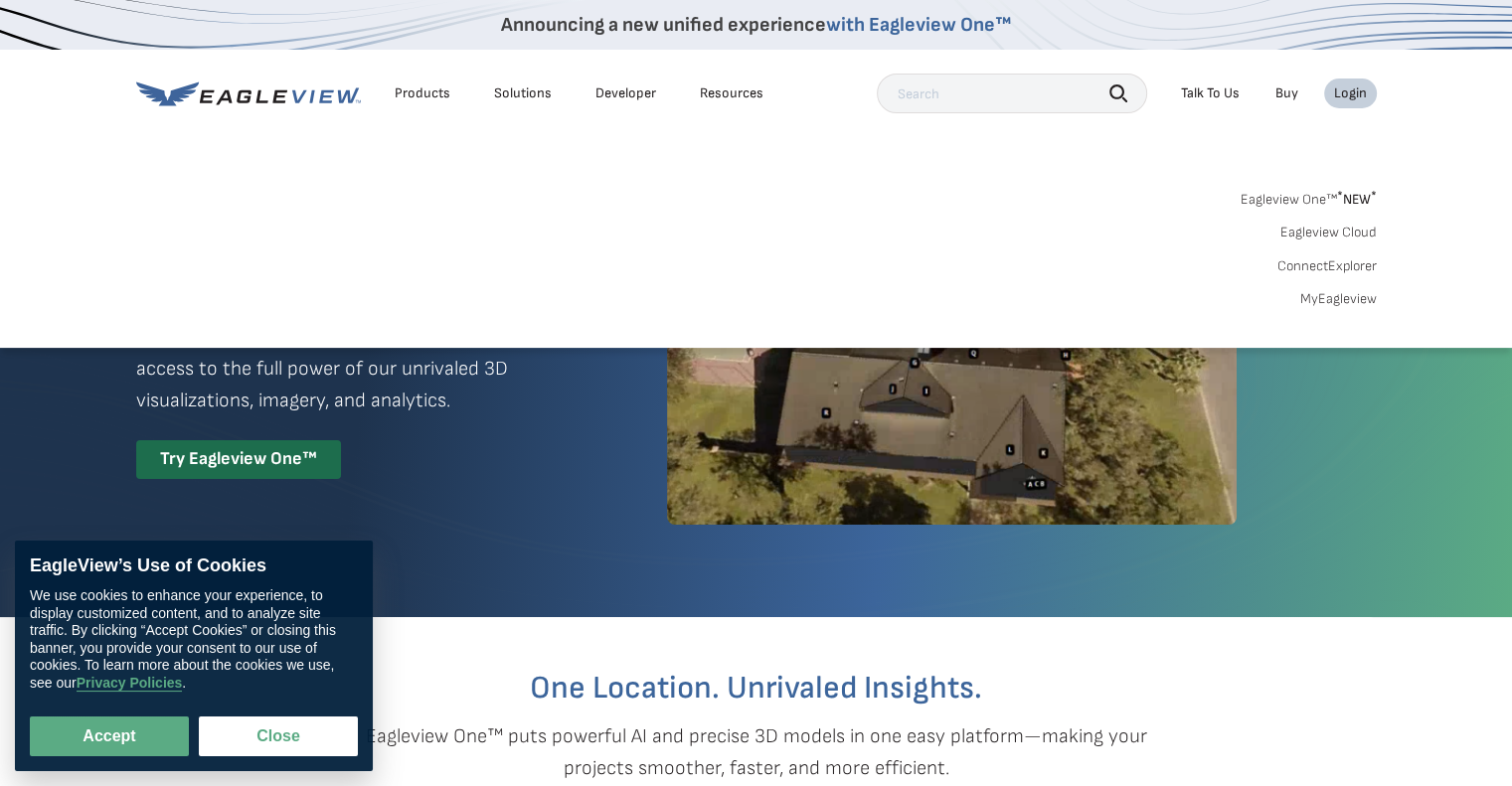 click on "Eagleview One™  * NEW *" at bounding box center (1308, 196) 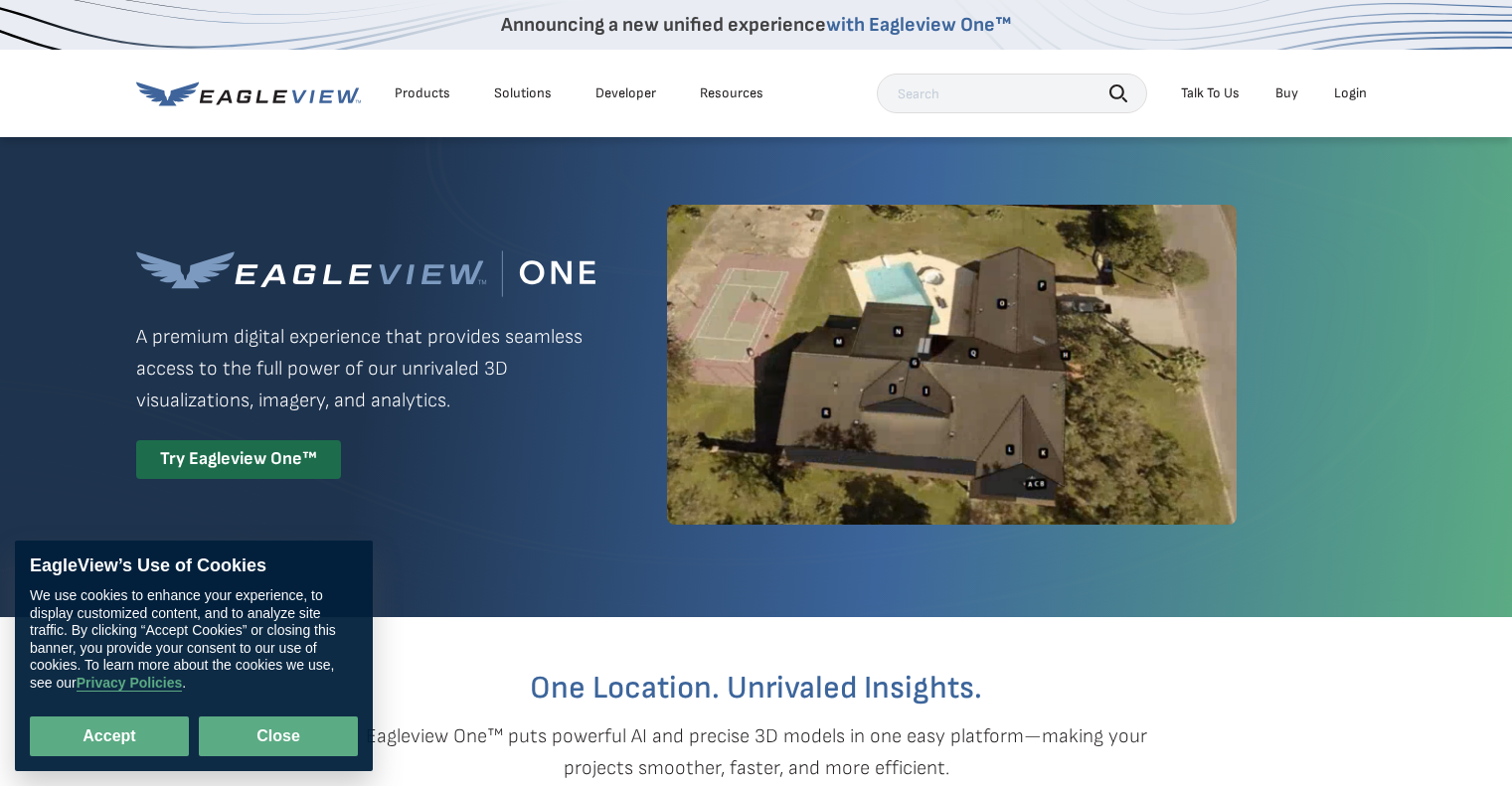 scroll, scrollTop: 0, scrollLeft: 0, axis: both 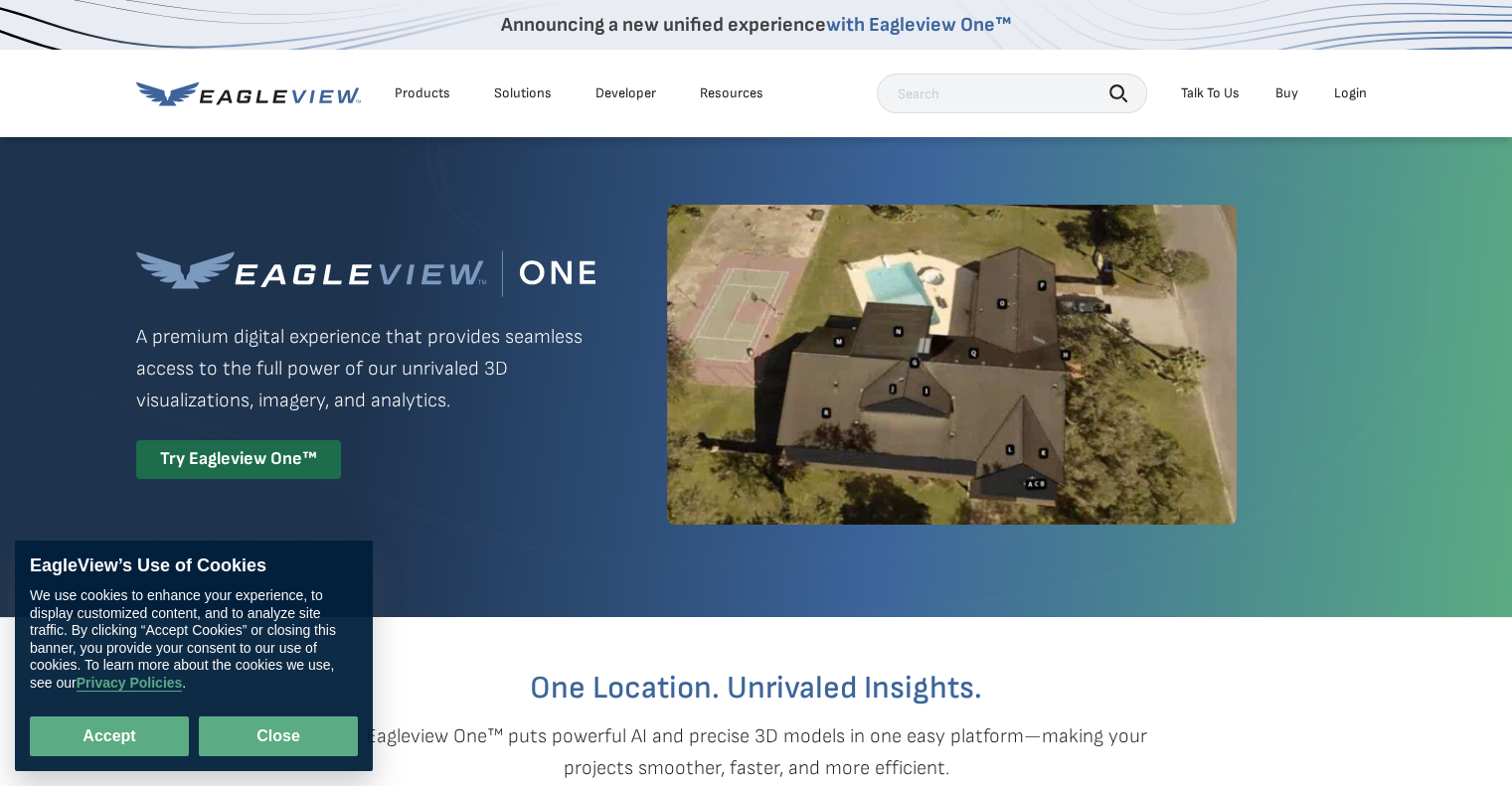 click on "Close" at bounding box center [278, 736] 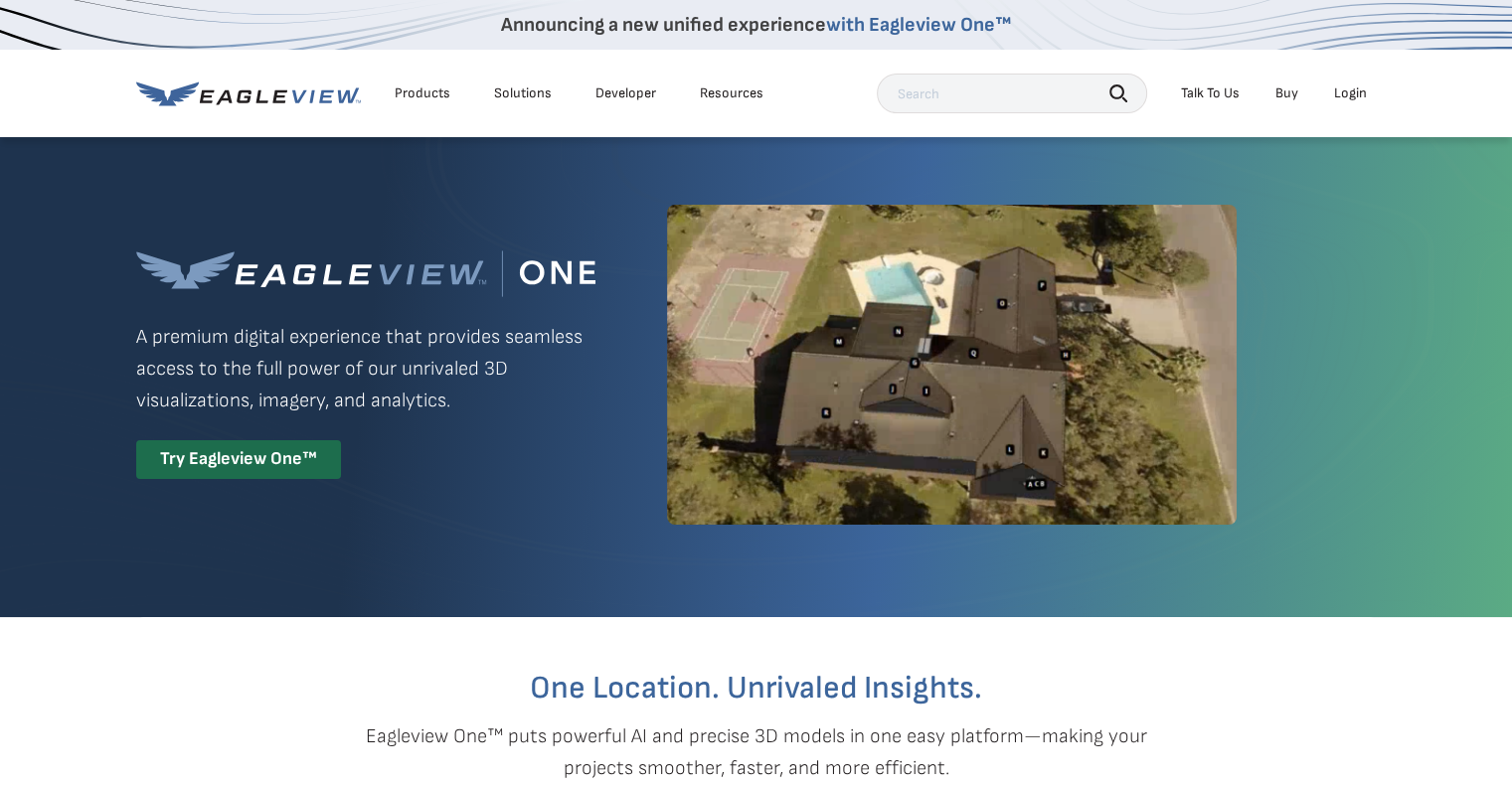 click on "Login" at bounding box center [1350, 93] 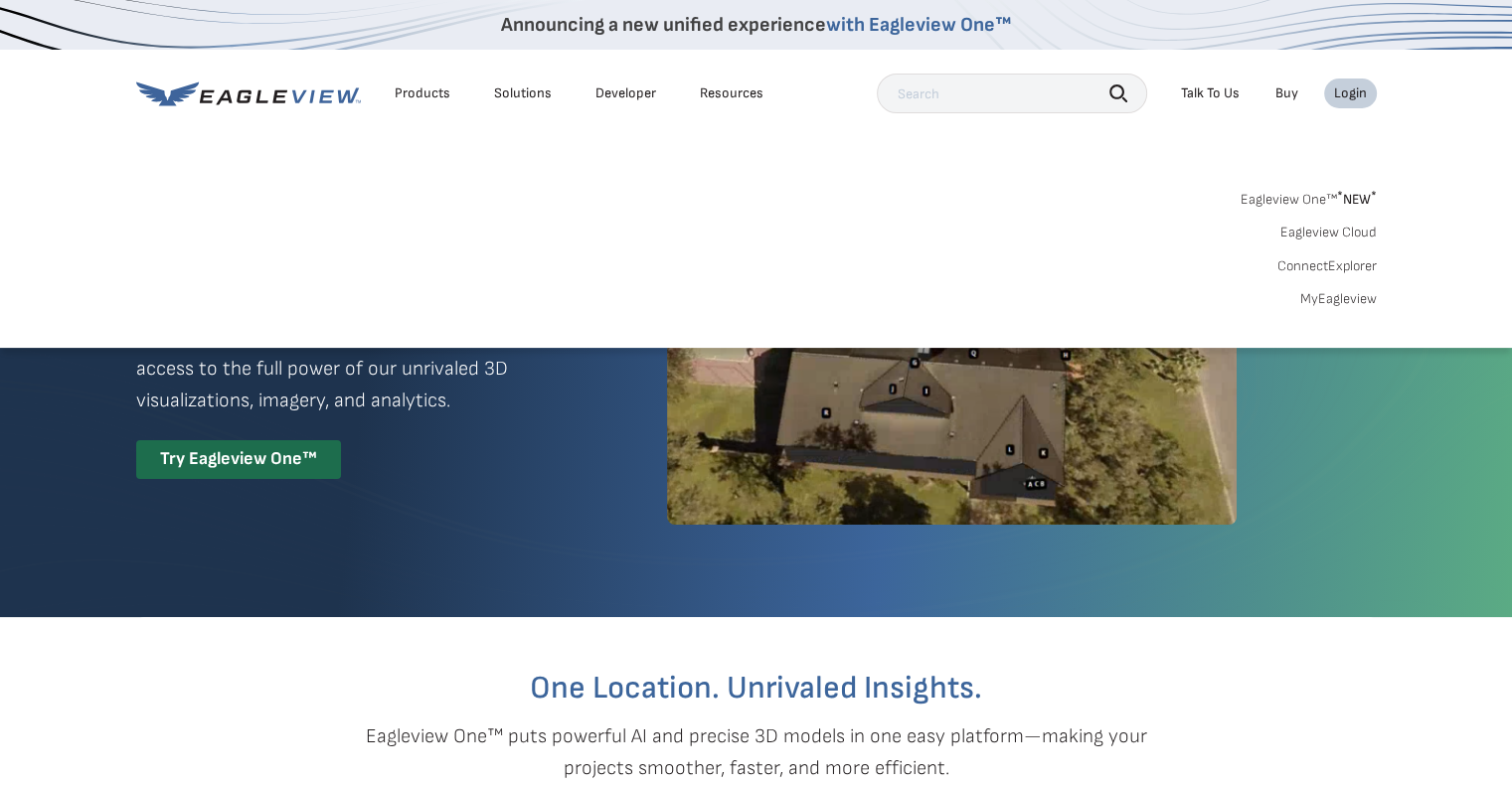 click on "MyEagleview" at bounding box center [1338, 299] 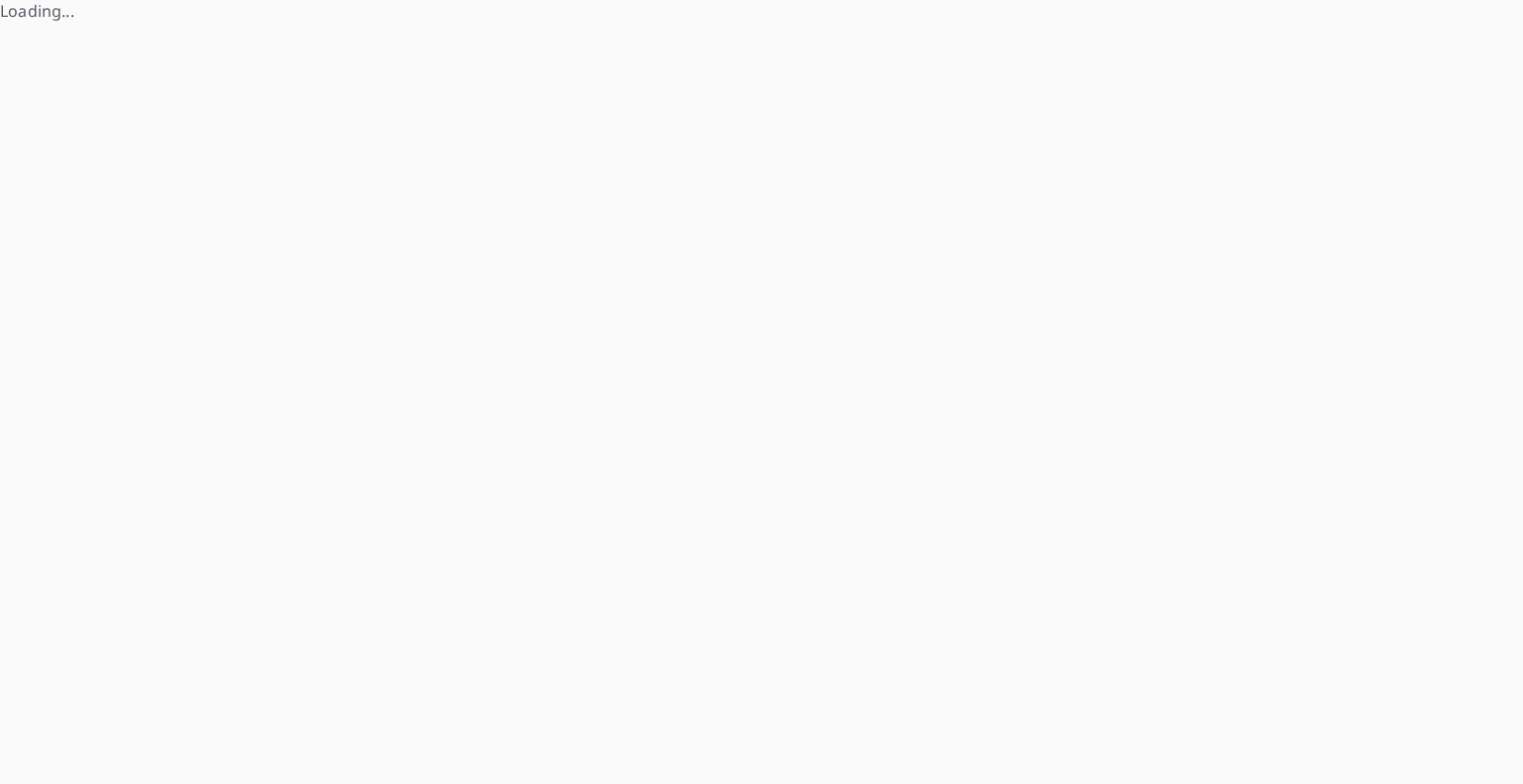 scroll, scrollTop: 0, scrollLeft: 0, axis: both 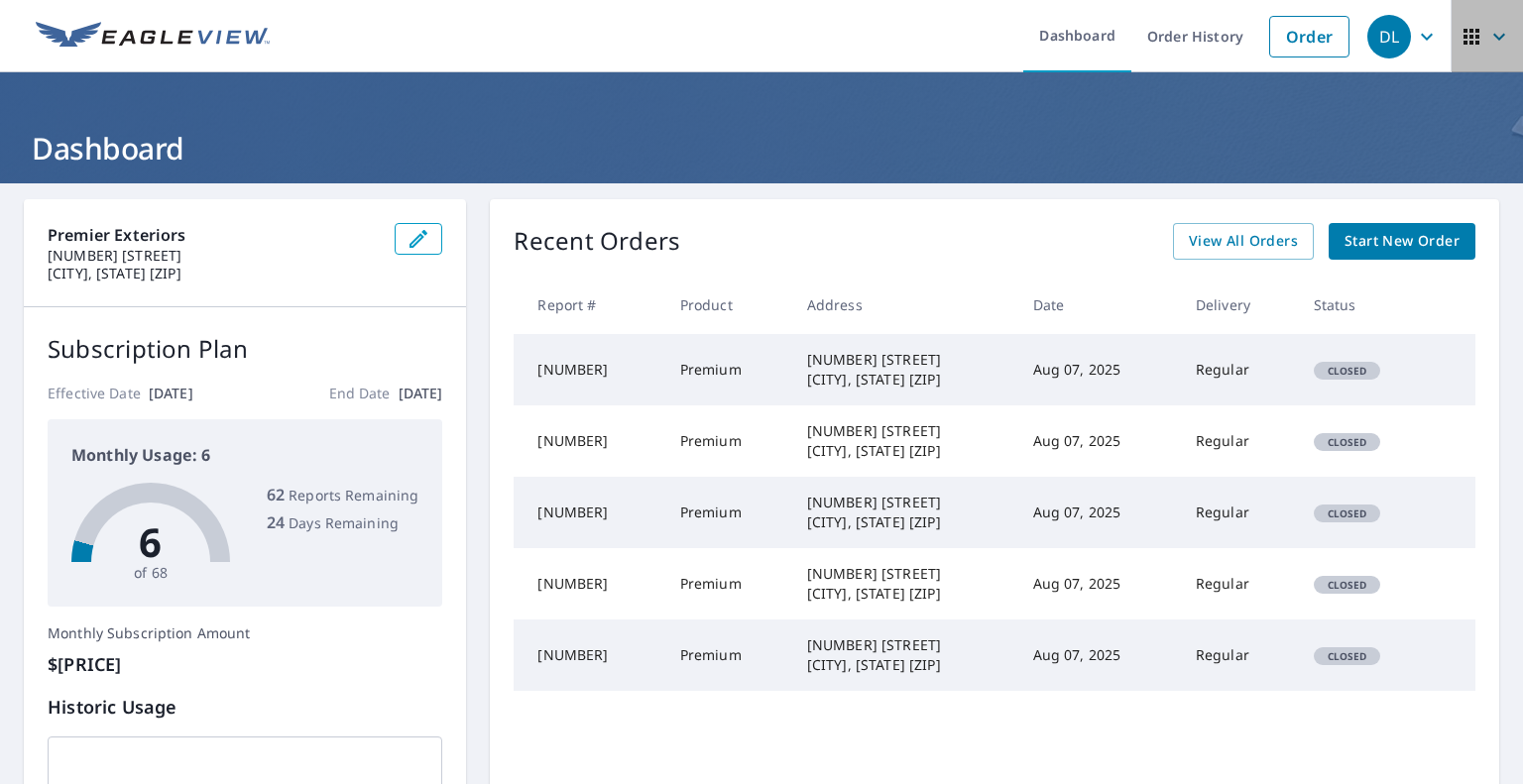 click 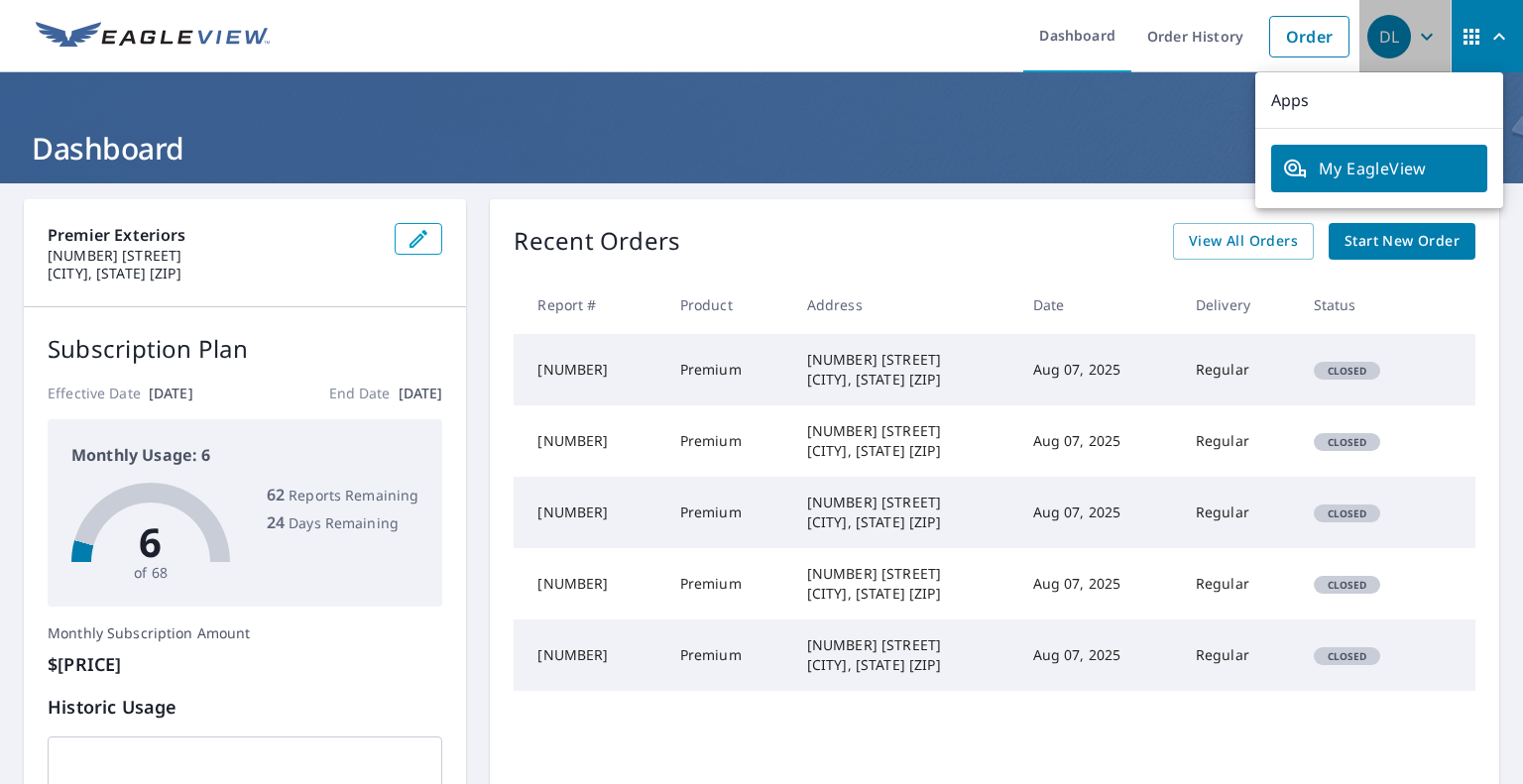 click 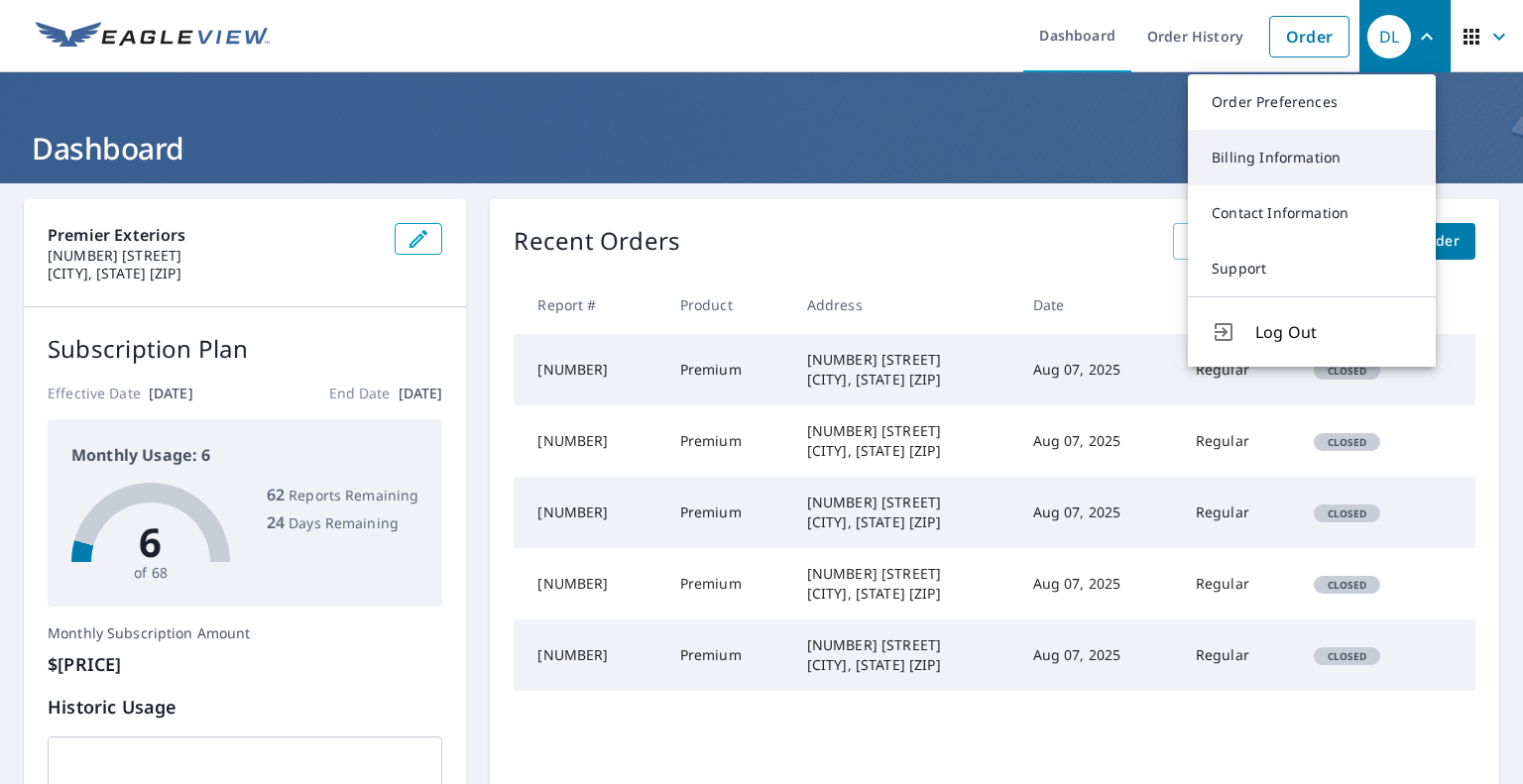 click on "Billing Information" at bounding box center [1312, 158] 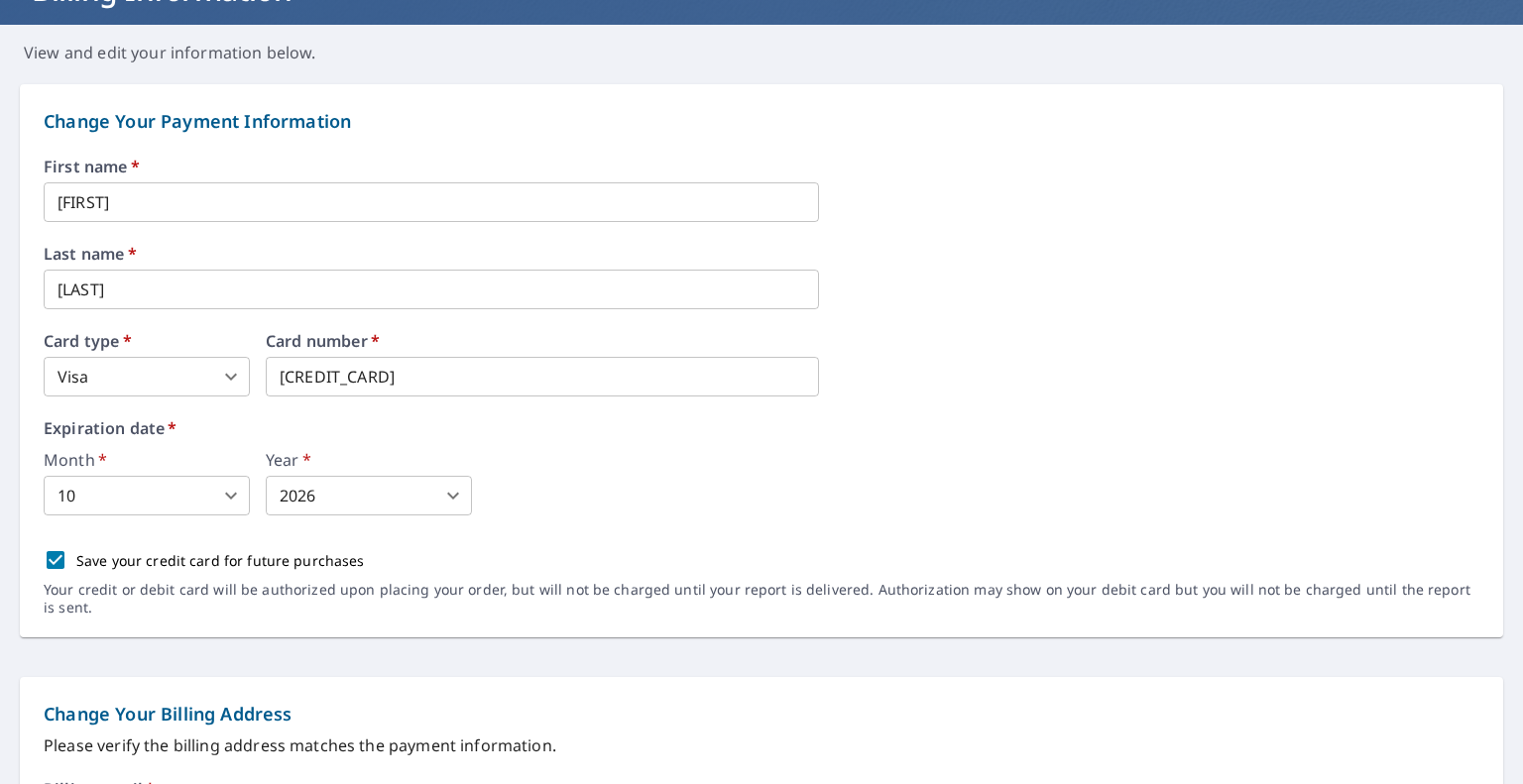 scroll, scrollTop: 206, scrollLeft: 0, axis: vertical 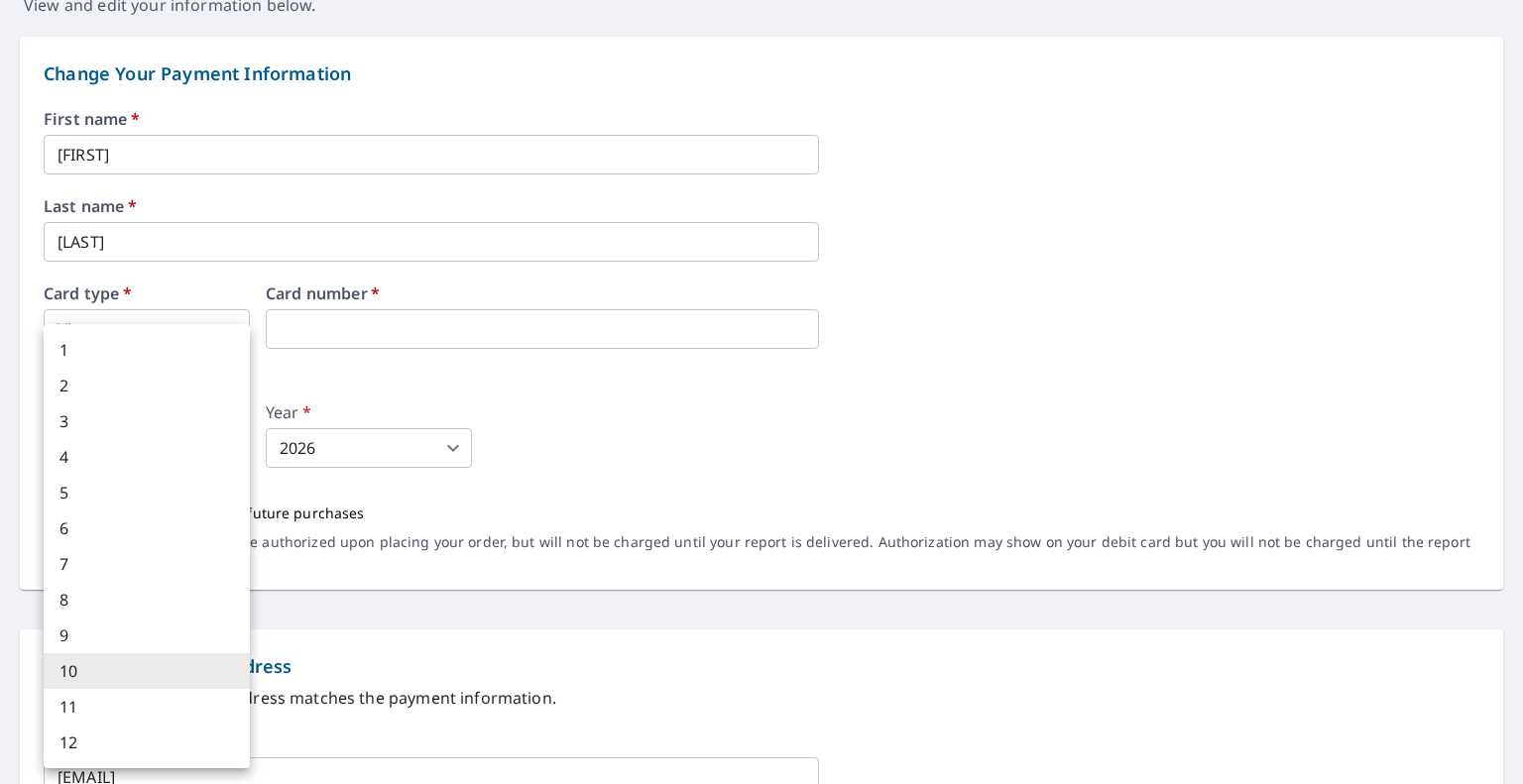 click on "DL DL
Dashboard Order History Order DL Dashboard / Billing Information Billing Information View and edit your information below. Change Your Payment Information First name   * David ​ Last name   * ley ​ Card type   * Visa 2 ​ Card number   * Expiration date   * Month   * 10 10 ​ Year   * 2026 2026 ​ Save your credit card for future purchases Your credit or debit card will be authorized upon placing your order, but will not be charged until your report is delivered. Authorization may show on your debit card but you will not be charged until the report is sent. Change Your Billing Address Please verify the billing address matches the payment information. Billing email   * davidley79@yahoo.com ​ Company   * Premier Exteriors ​ Country   * United States US ​ Phone 260-242-2456 ​ Ext. ​ Secondary phone ​ Ext. ​ Address 532 N Main ​ City Kendallville ​ State IN IN ​ Zip code 46755 ​ Save Cancel Terms of Use  |  Privacy Policy" at bounding box center (762, 392) 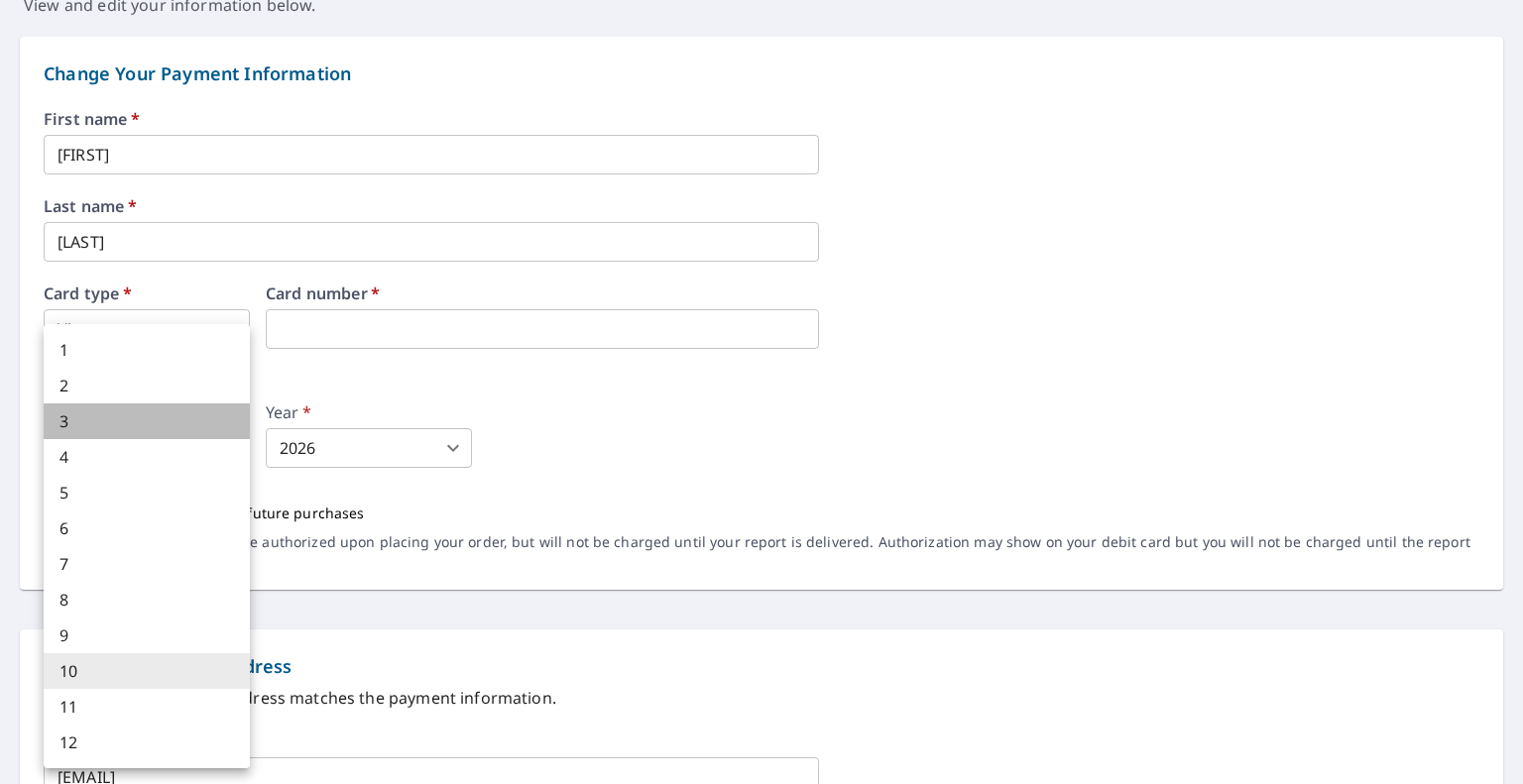 click on "3" at bounding box center (147, 421) 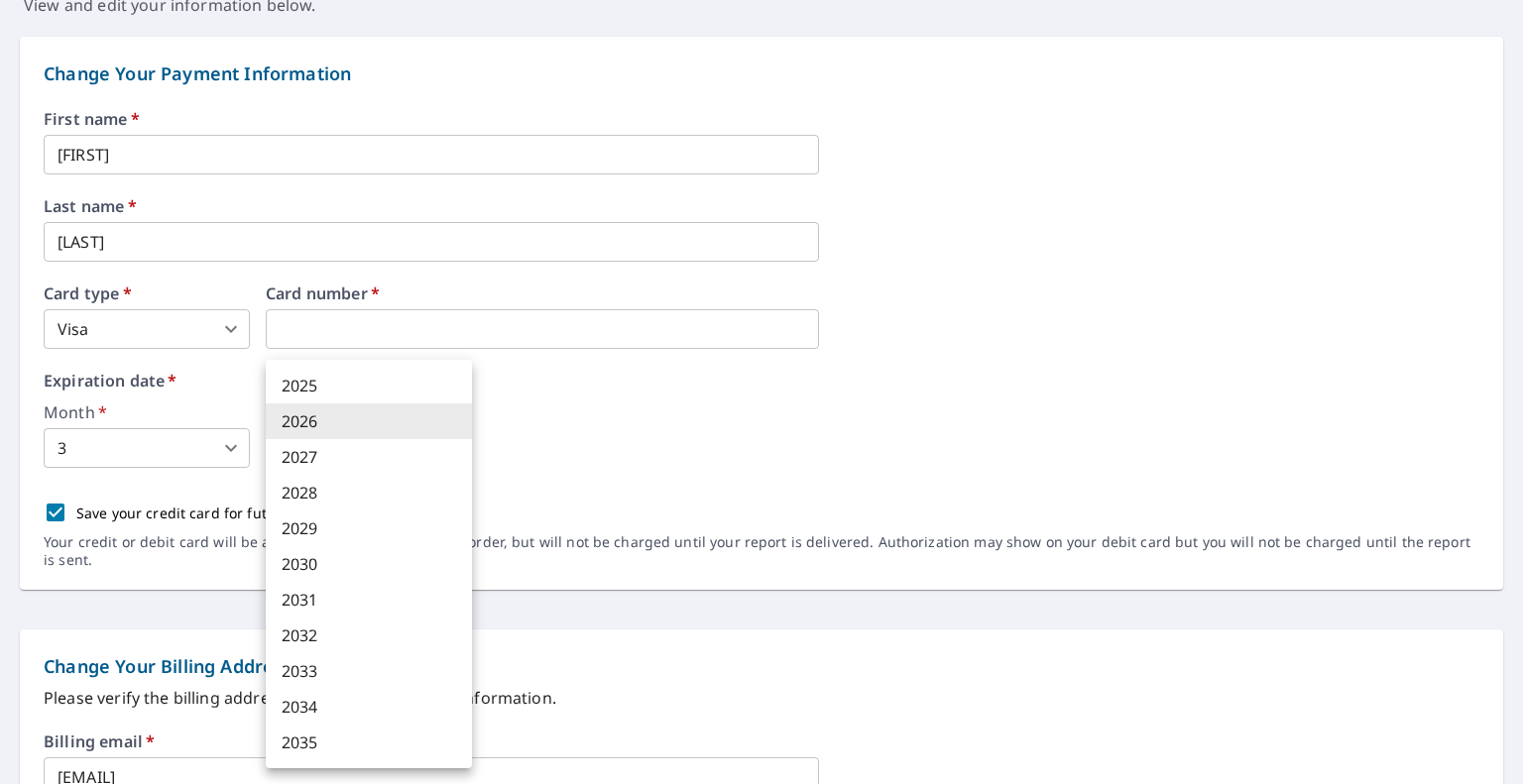 click on "DL DL
Dashboard Order History Order DL Dashboard / Billing Information Billing Information View and edit your information below. Change Your Payment Information First name   * David ​ Last name   * ley ​ Card type   * Visa 2 ​ Card number   * Expiration date   * Month   * 3 3 ​ Year   * 2026 2026 ​ Save your credit card for future purchases Your credit or debit card will be authorized upon placing your order, but will not be charged until your report is delivered. Authorization may show on your debit card but you will not be charged until the report is sent. Change Your Billing Address Please verify the billing address matches the payment information. Billing email   * davidley79@yahoo.com ​ Company   * Premier Exteriors ​ Country   * United States US ​ Phone 260-242-2456 ​ Ext. ​ Secondary phone ​ Ext. ​ Address 532 N Main ​ City Kendallville ​ State IN IN ​ Zip code 46755 ​ Save Cancel Terms of Use  |  Privacy Policy" at bounding box center (762, 392) 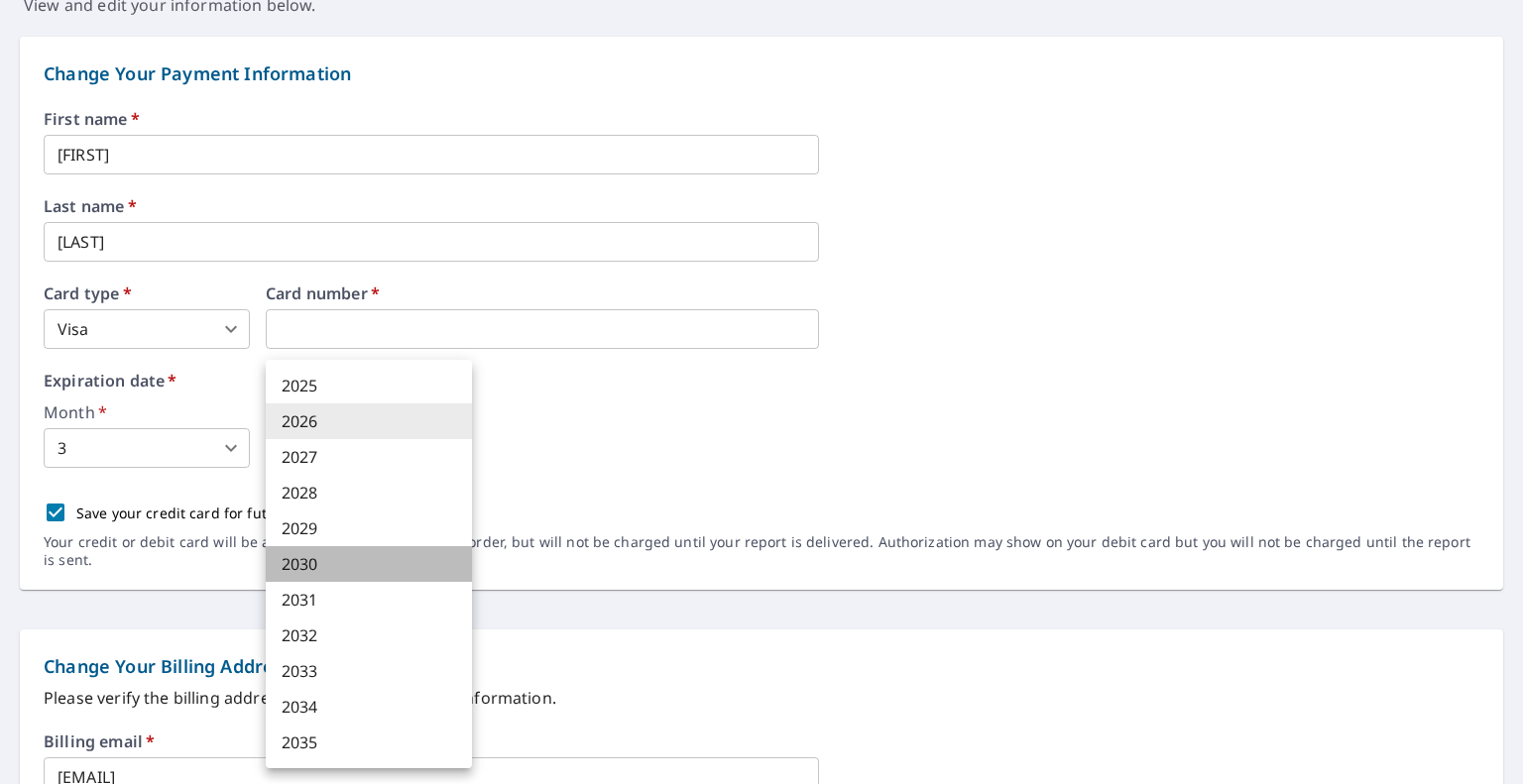 click on "2030" at bounding box center (369, 564) 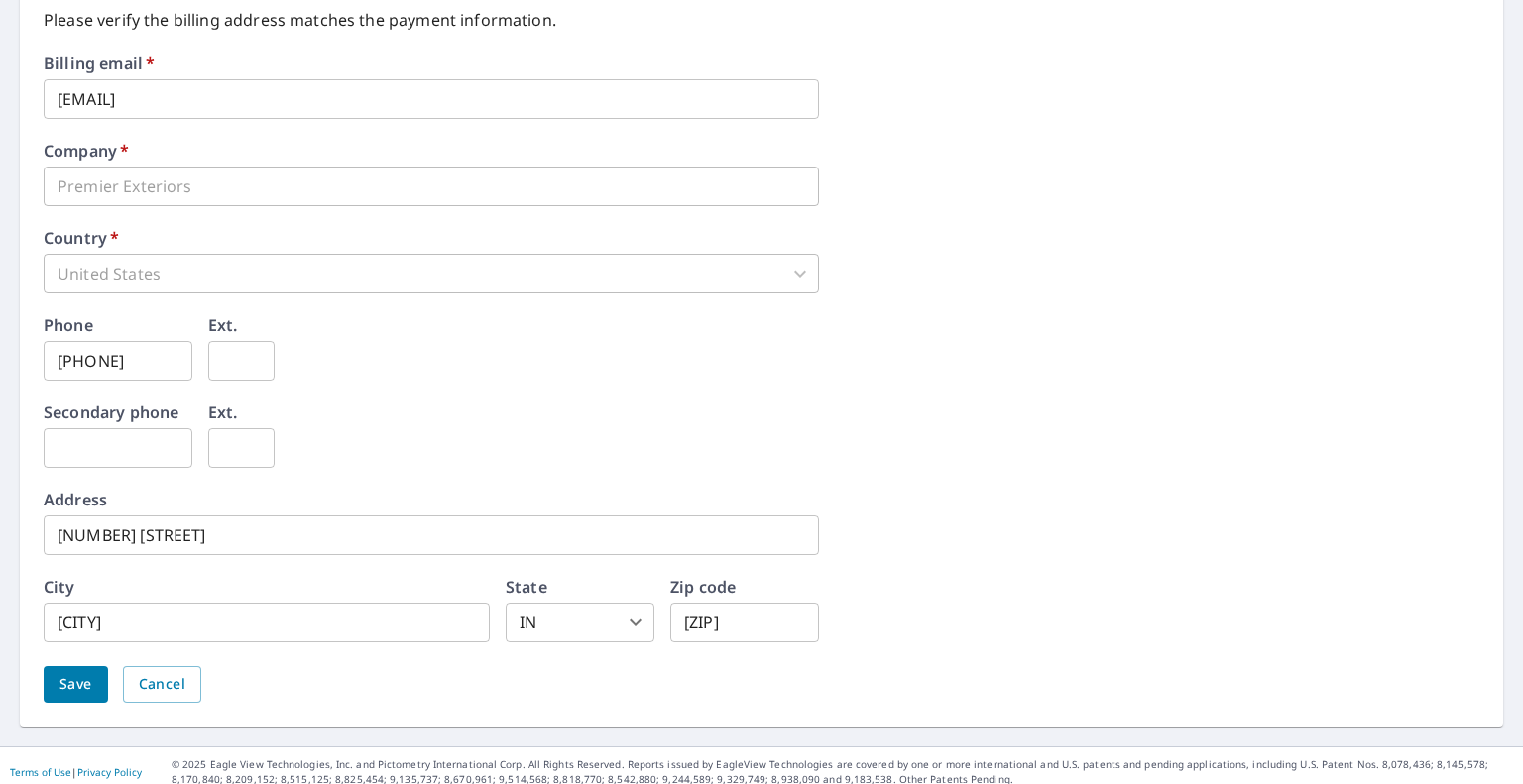 scroll, scrollTop: 896, scrollLeft: 0, axis: vertical 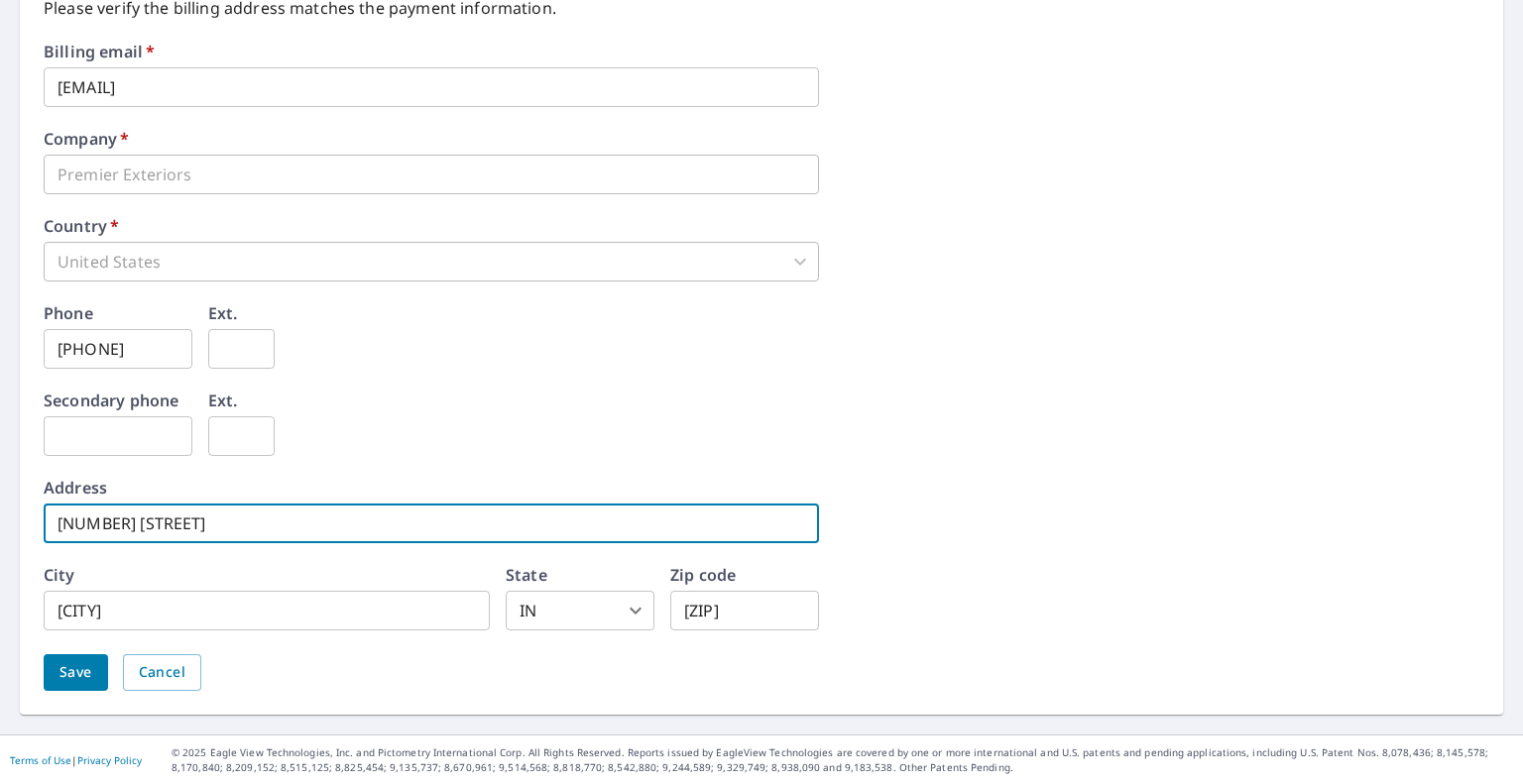 click on "532 N Main" at bounding box center (431, 523) 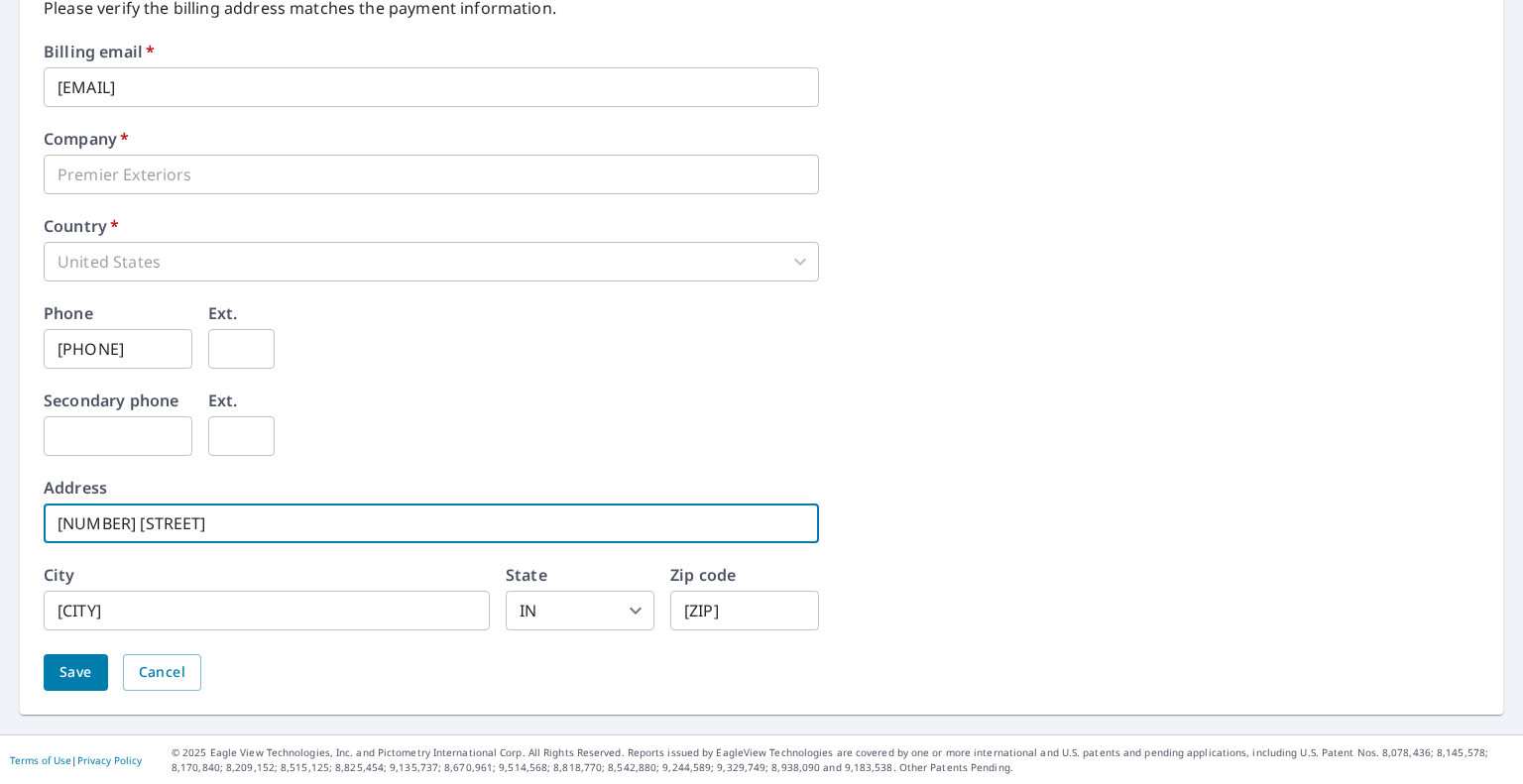click on "305 N Main" at bounding box center (431, 523) 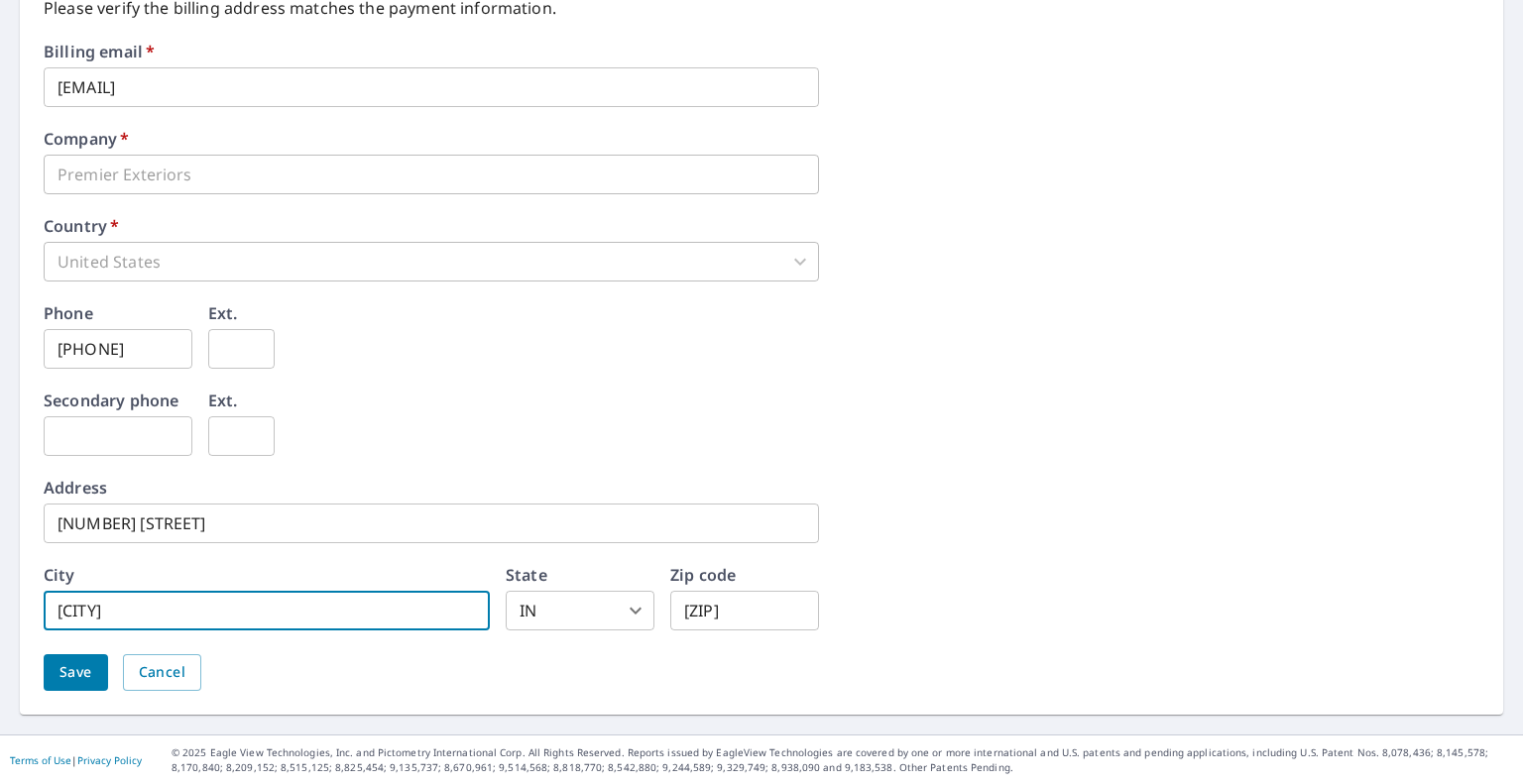 click on "Kendallville" at bounding box center (267, 611) 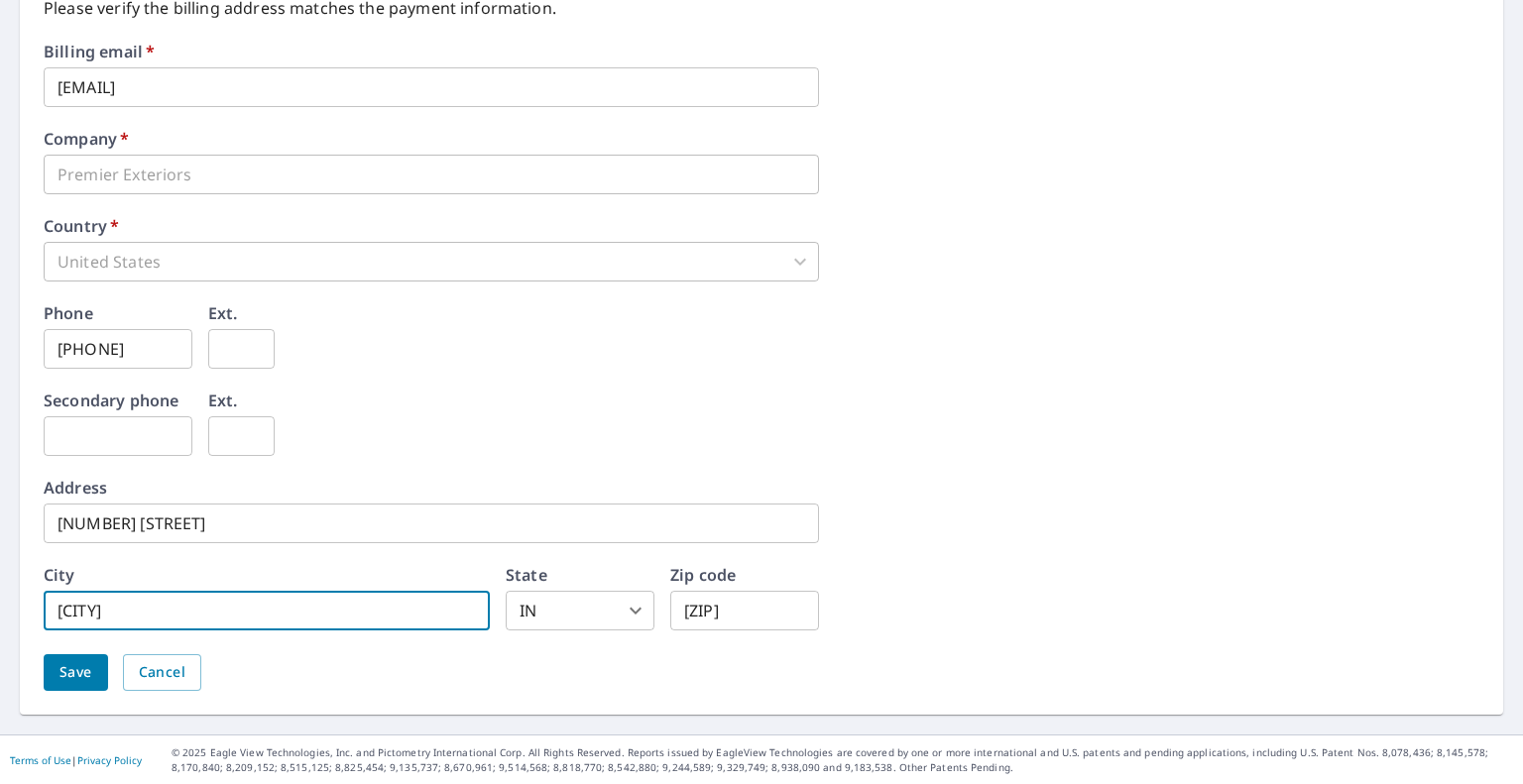 click on "Kendallville" at bounding box center (267, 611) 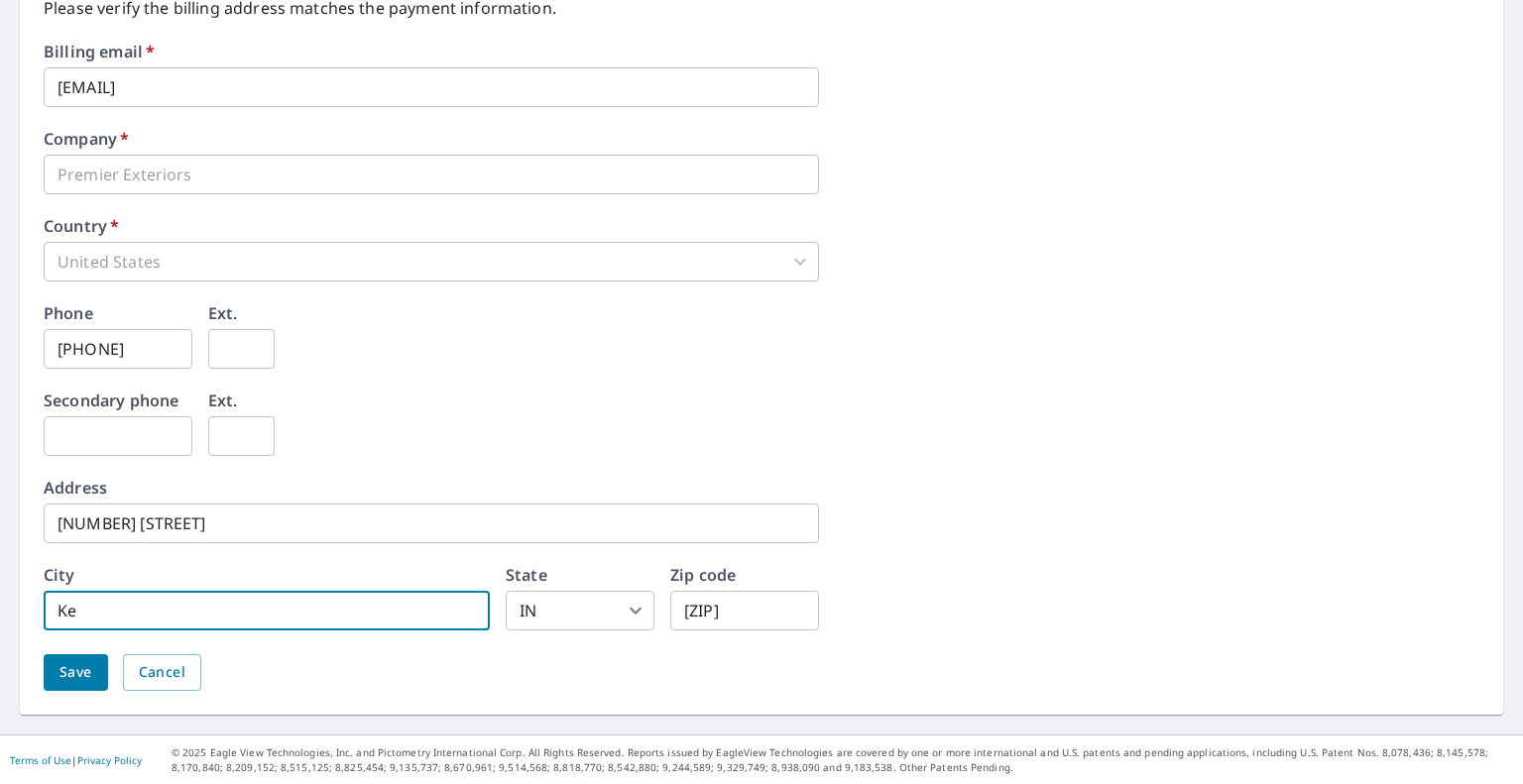 type on "K" 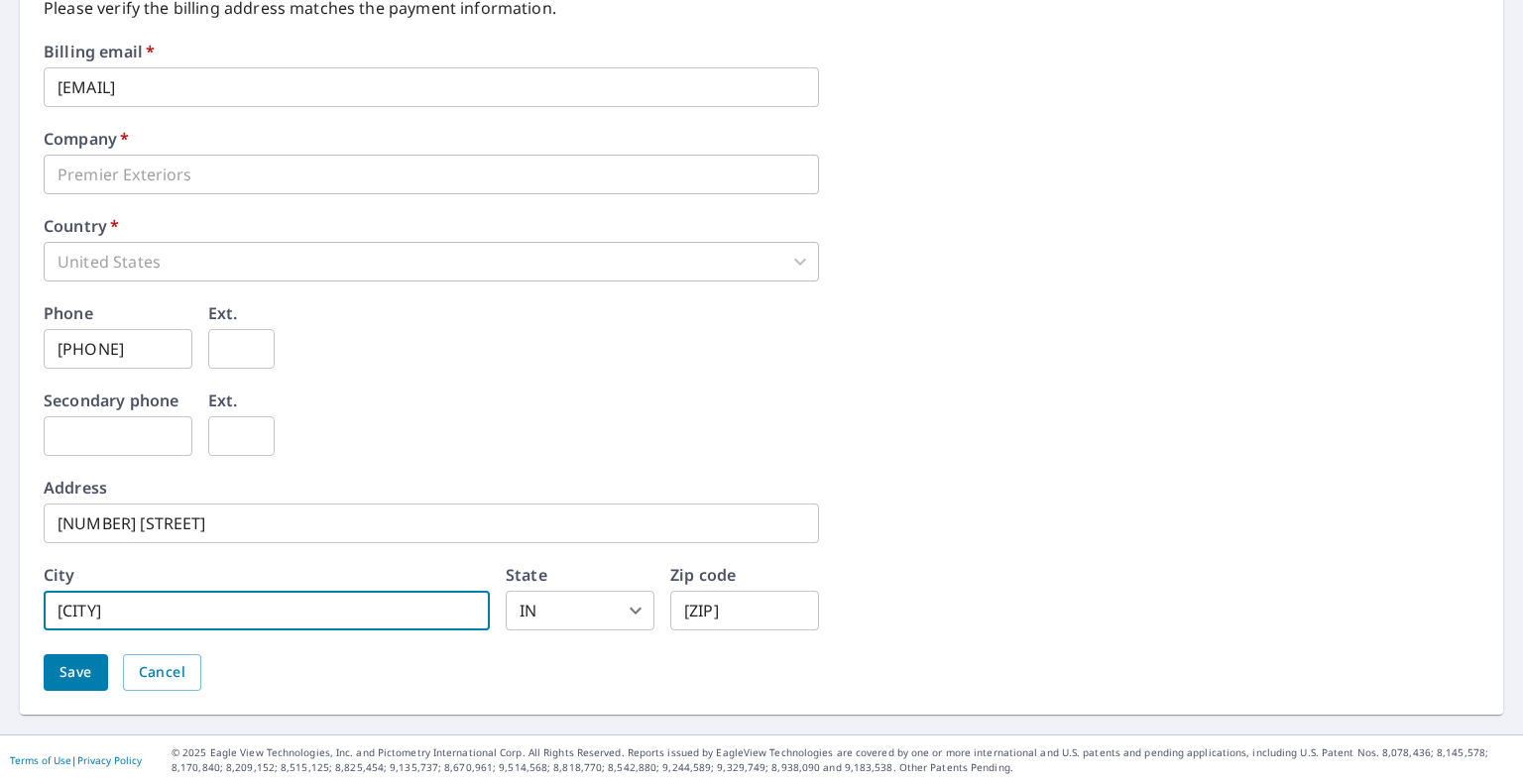 type on "a" 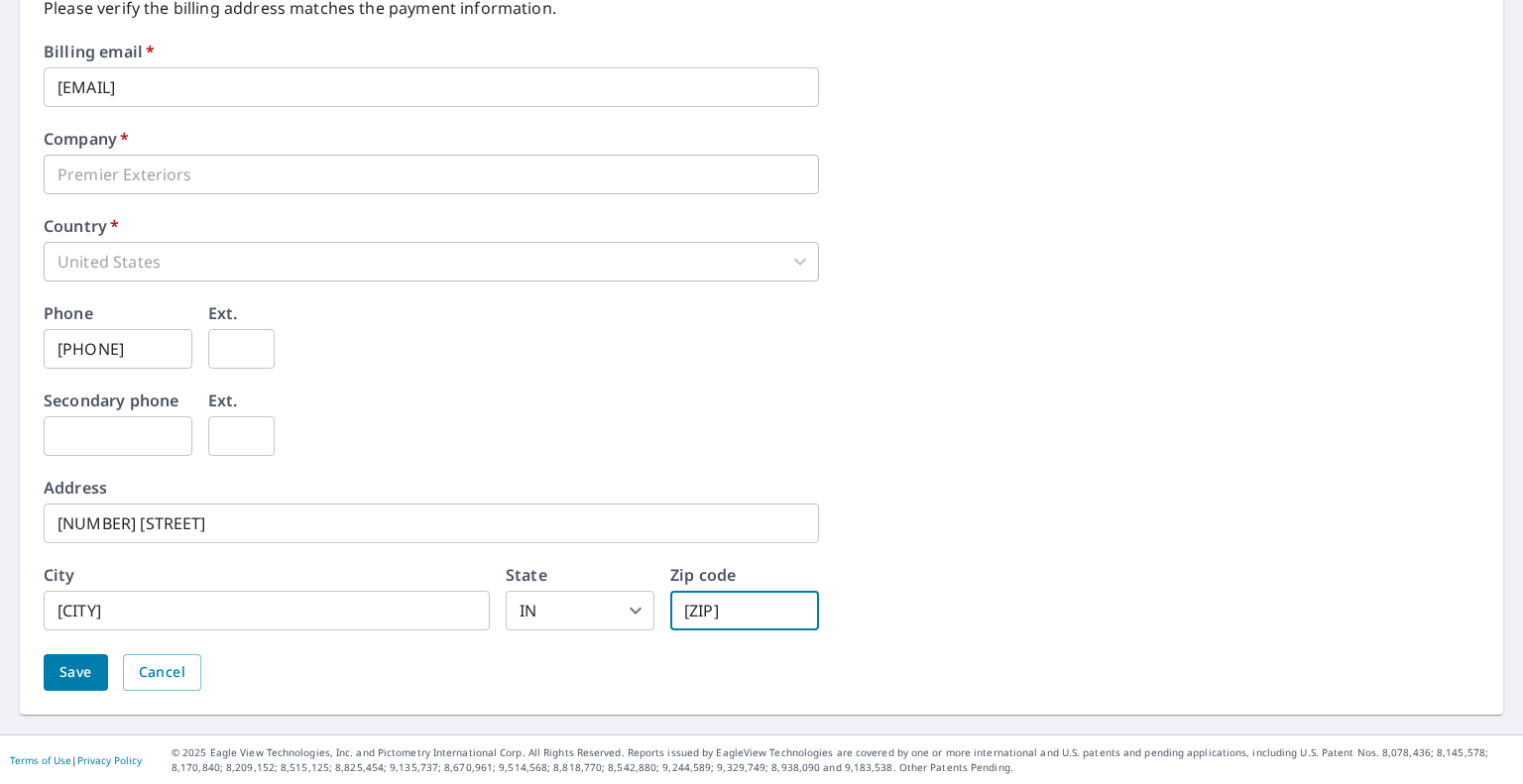 type on "46710" 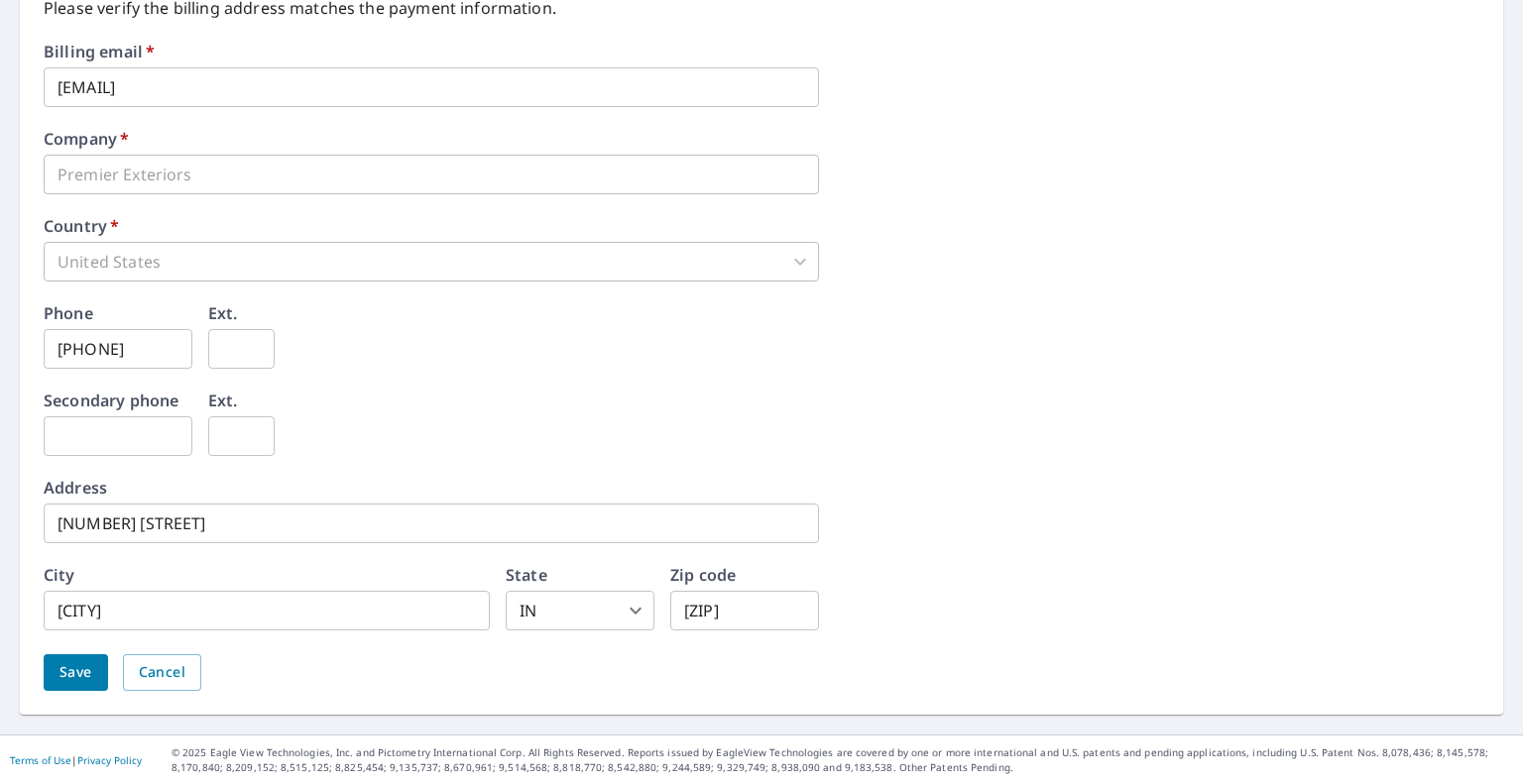 click on "Billing email   * davidley79@yahoo.com ​ Company   * Premier Exteriors ​ Country   * United States US ​ Phone 260-242-2456 ​ Ext. ​ Secondary phone ​ Ext. ​ Address 305 N Main St ​ City Avilla ​ State IN IN ​ Zip code 46710 ​ Save Cancel" at bounding box center [762, 379] 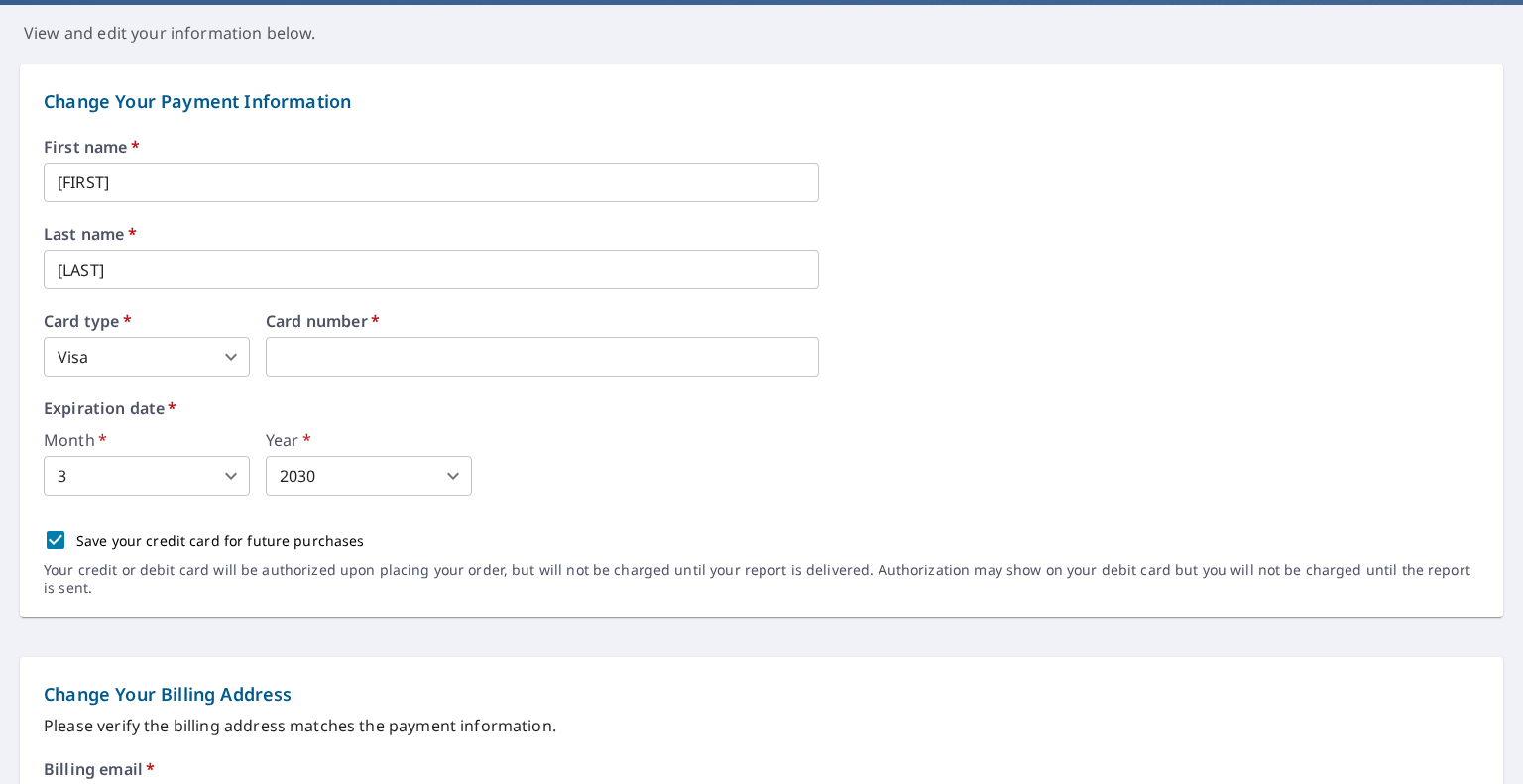 scroll, scrollTop: 178, scrollLeft: 0, axis: vertical 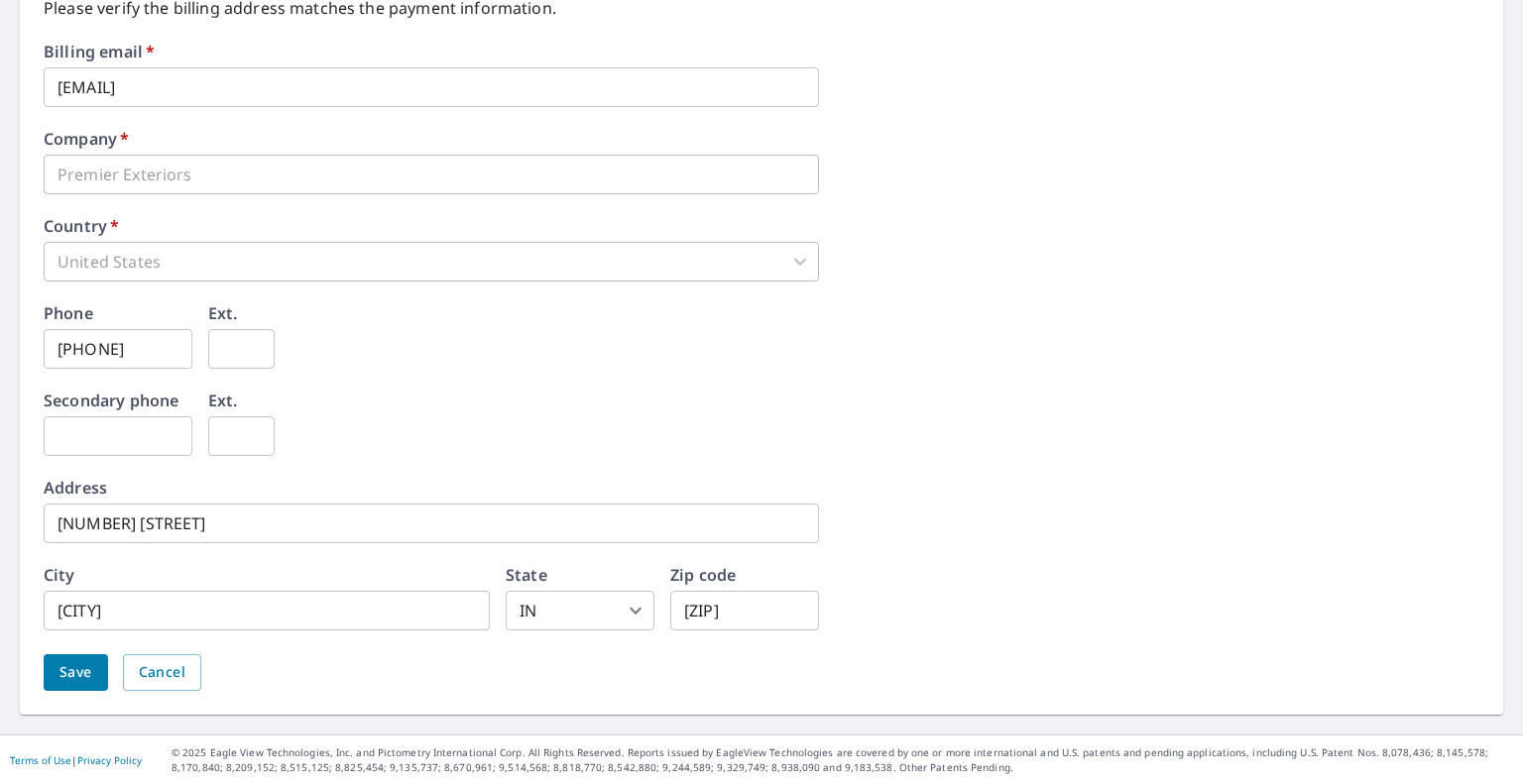 type on "Ley" 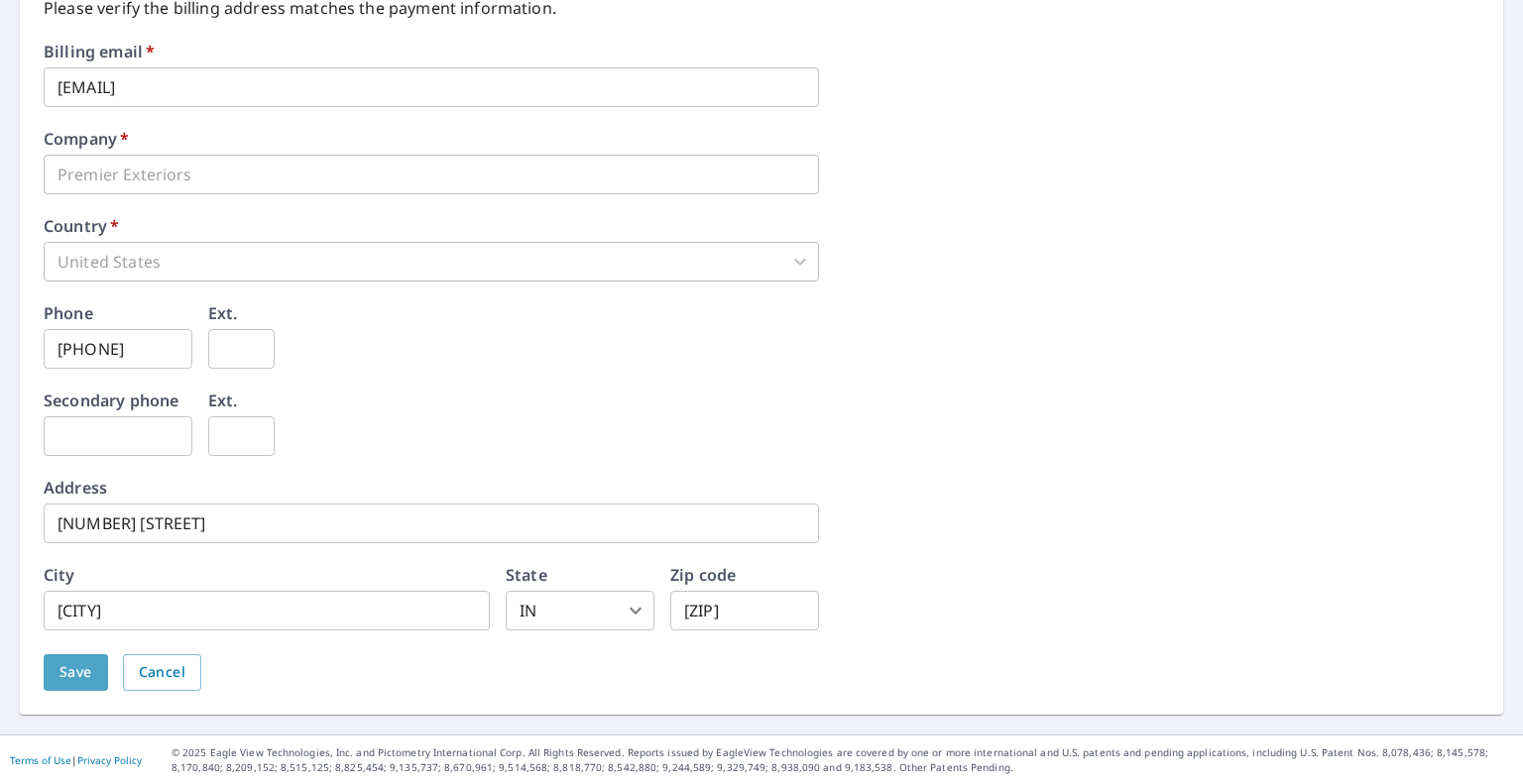 click on "Save" at bounding box center [75, 672] 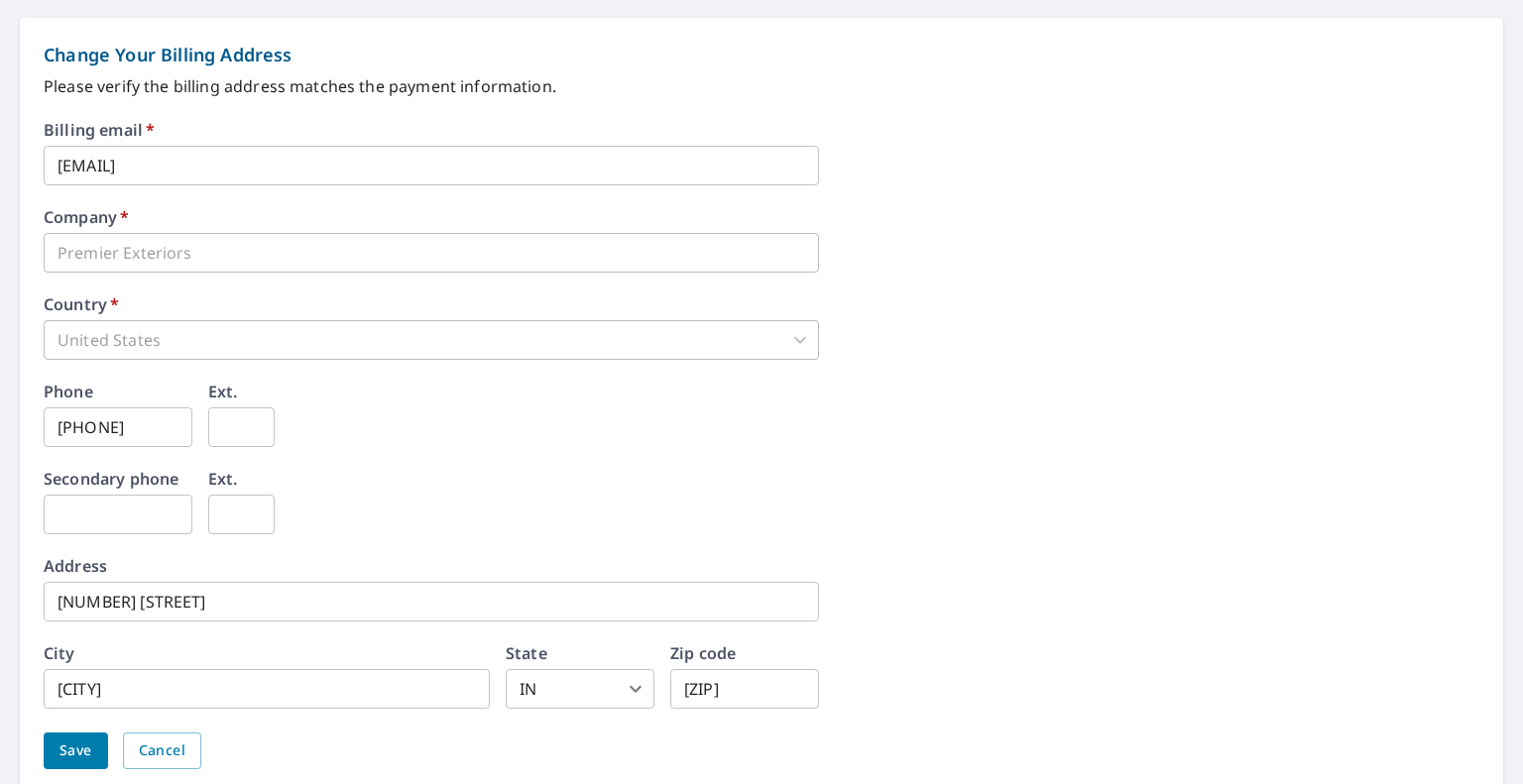scroll, scrollTop: 947, scrollLeft: 0, axis: vertical 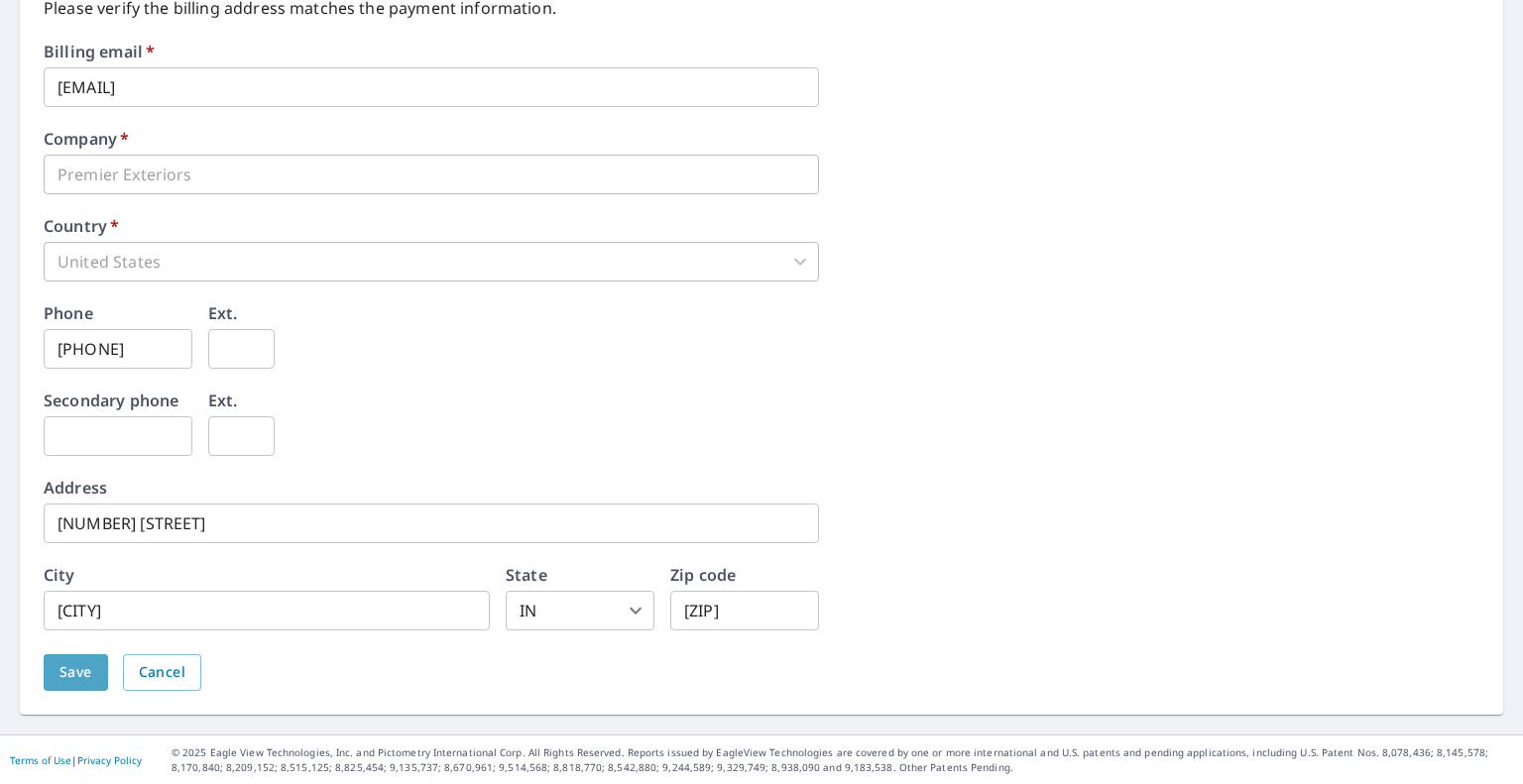 click on "Save" at bounding box center (75, 672) 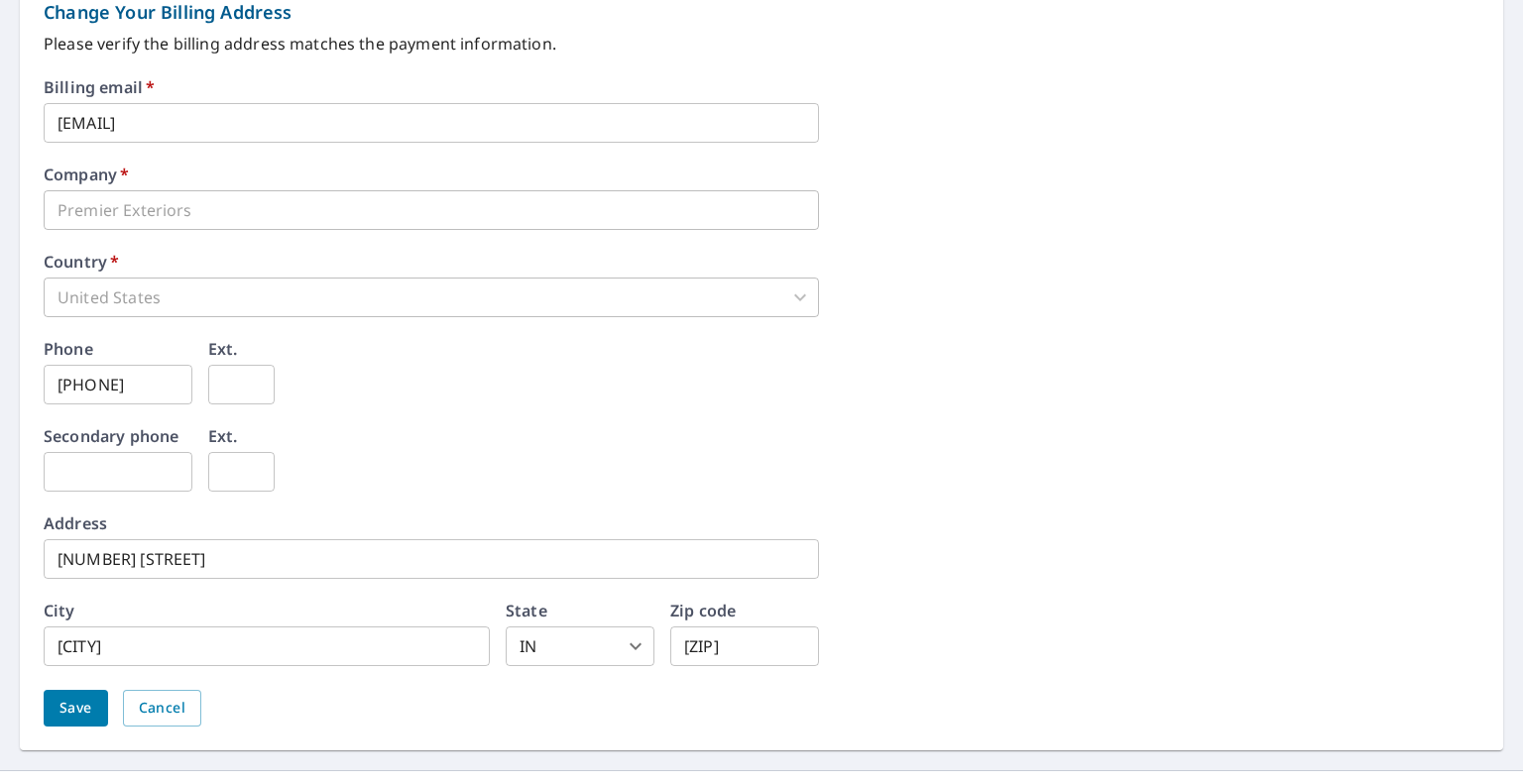 scroll, scrollTop: 947, scrollLeft: 0, axis: vertical 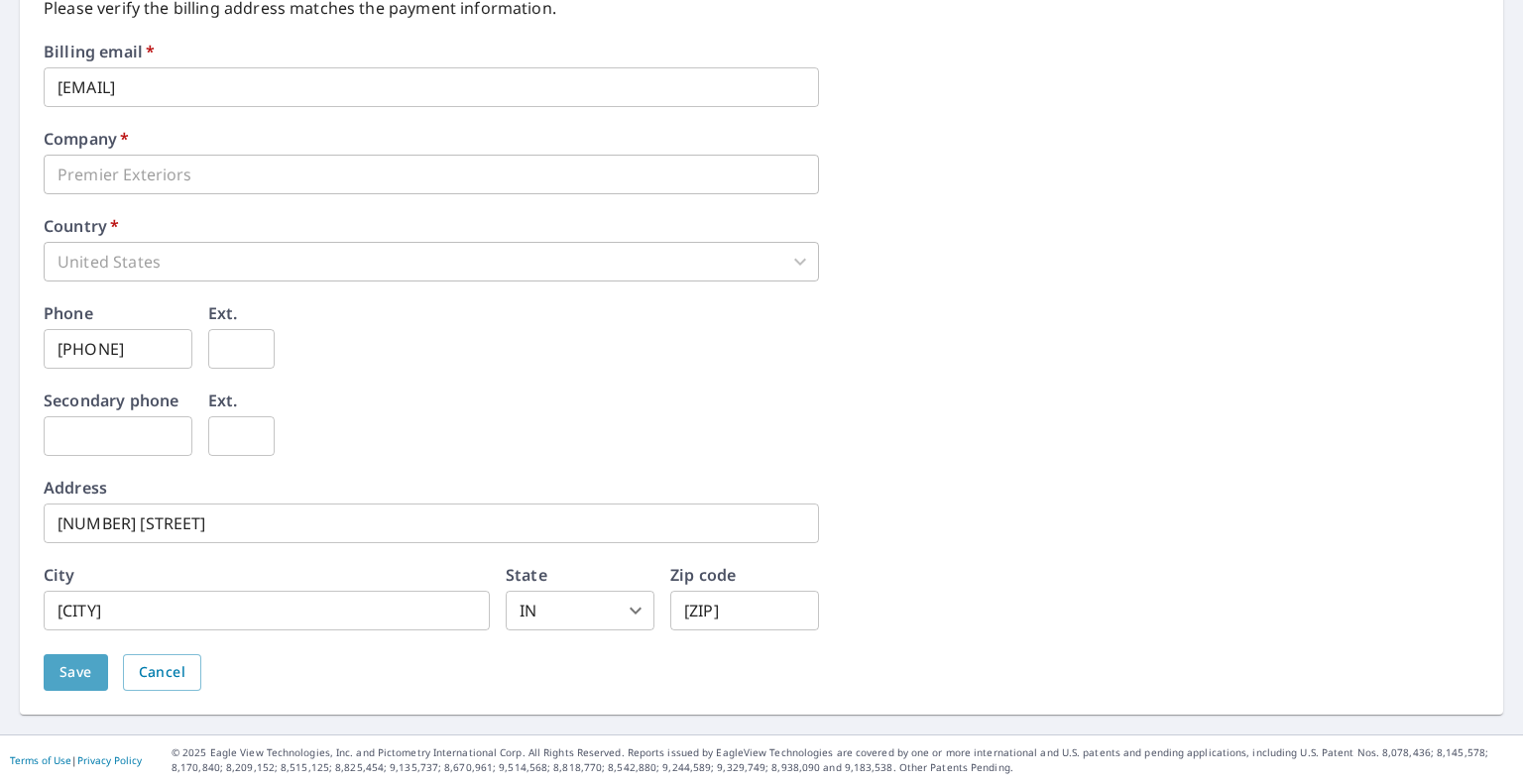 click on "Save" at bounding box center [75, 672] 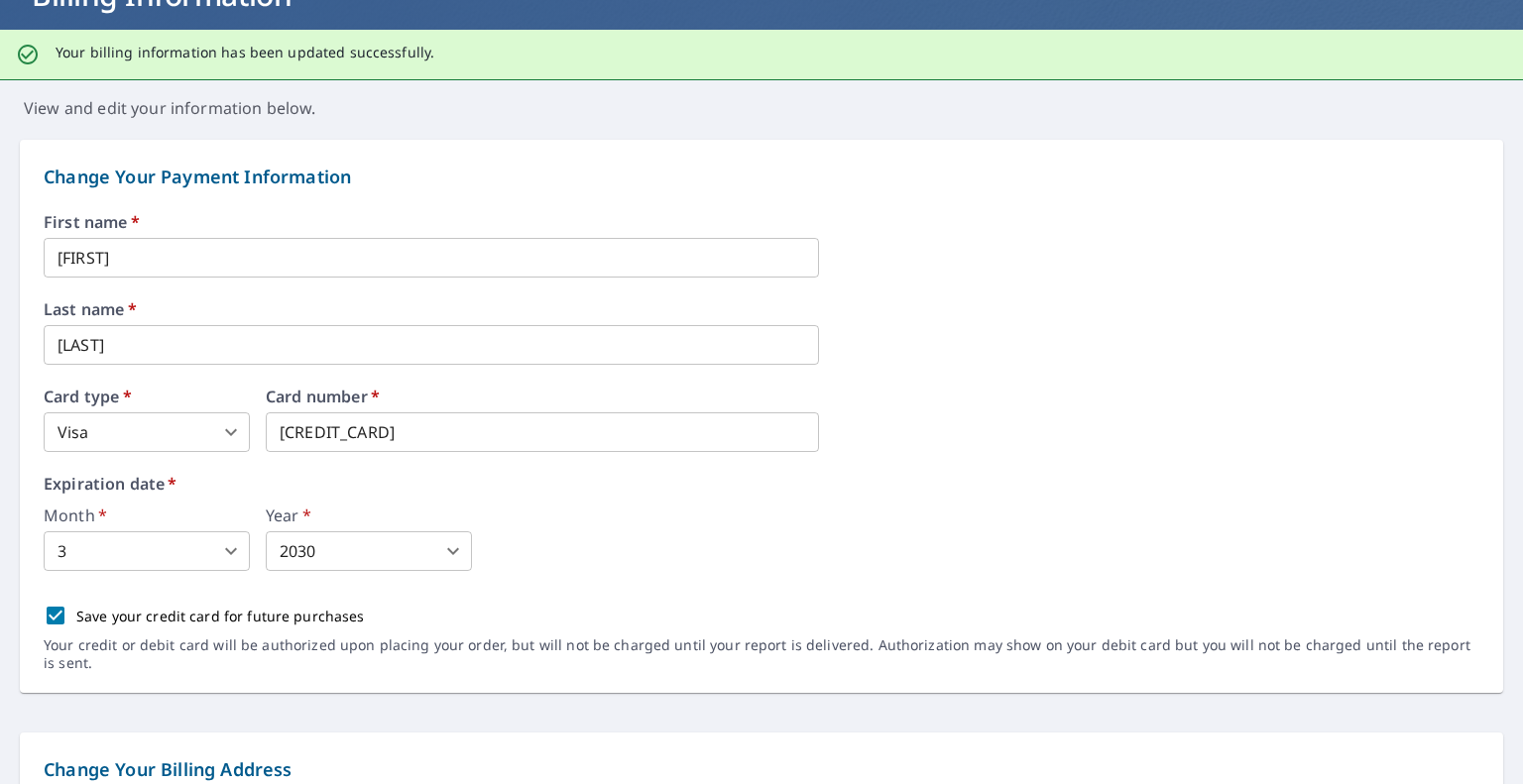 scroll, scrollTop: 0, scrollLeft: 0, axis: both 